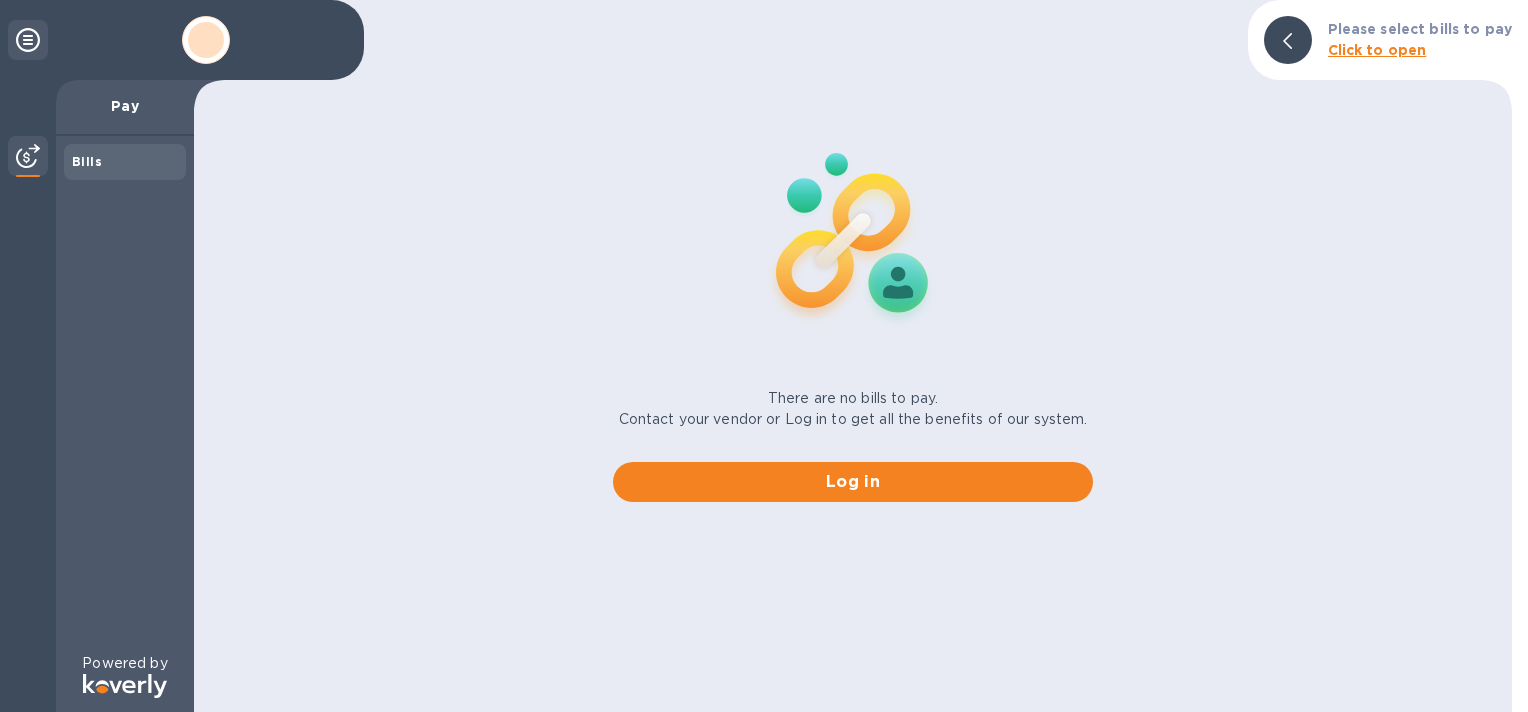 scroll, scrollTop: 0, scrollLeft: 0, axis: both 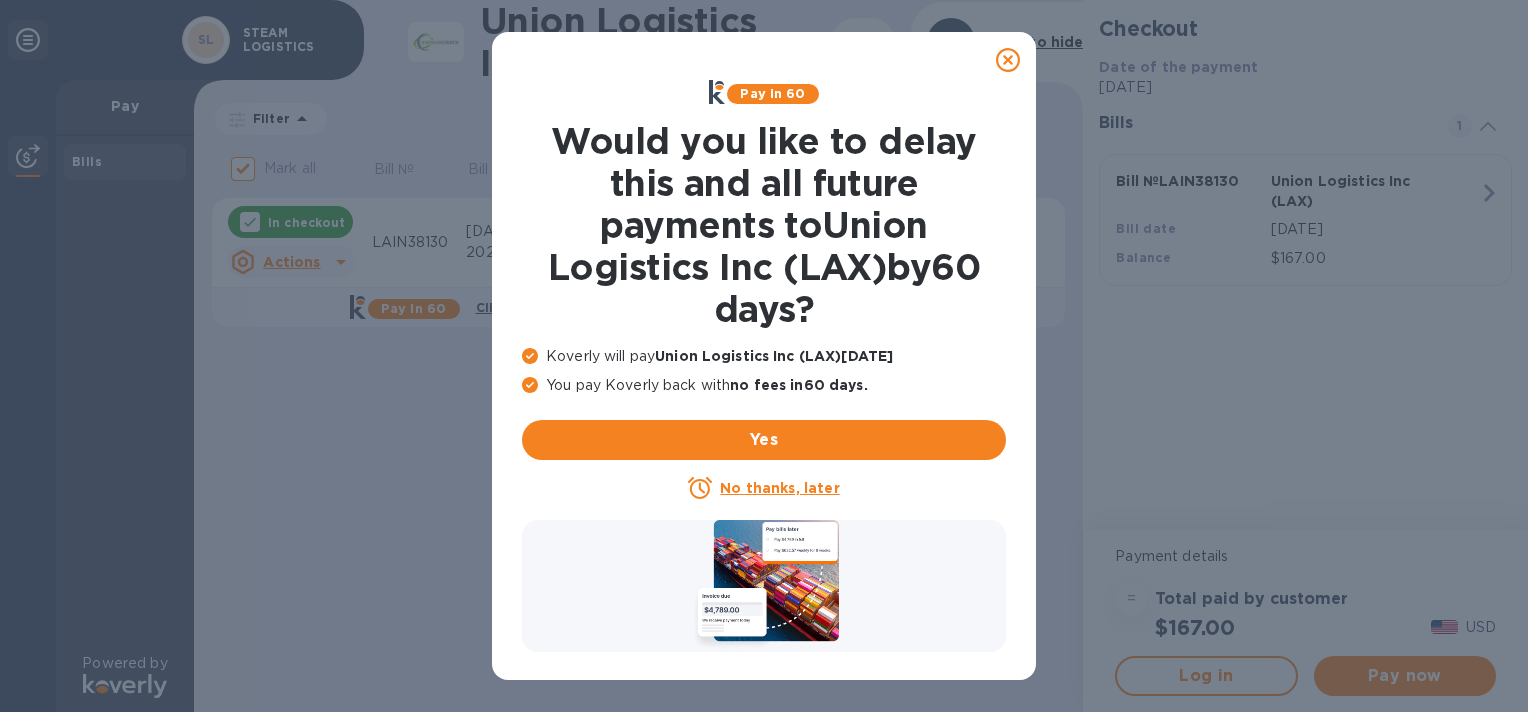click 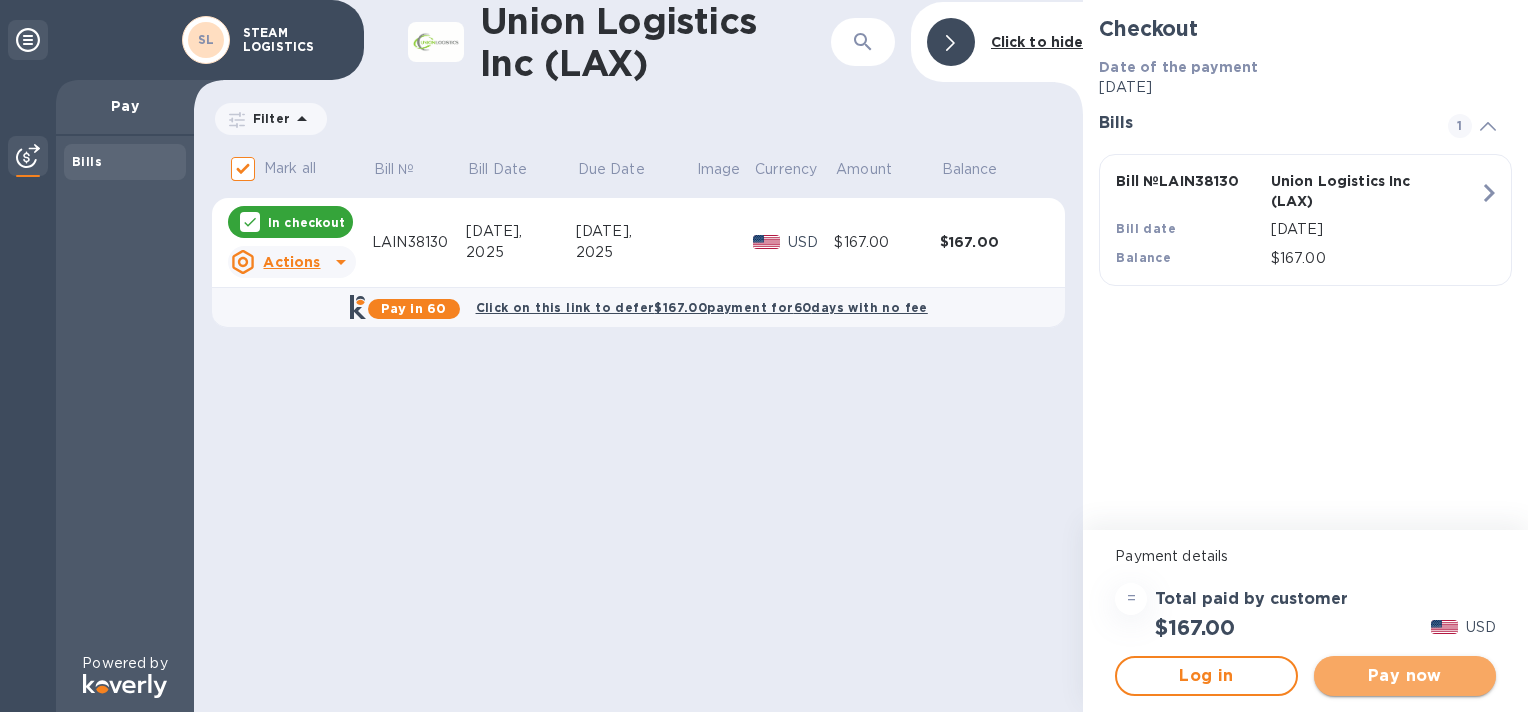click on "Pay now" at bounding box center (1405, 676) 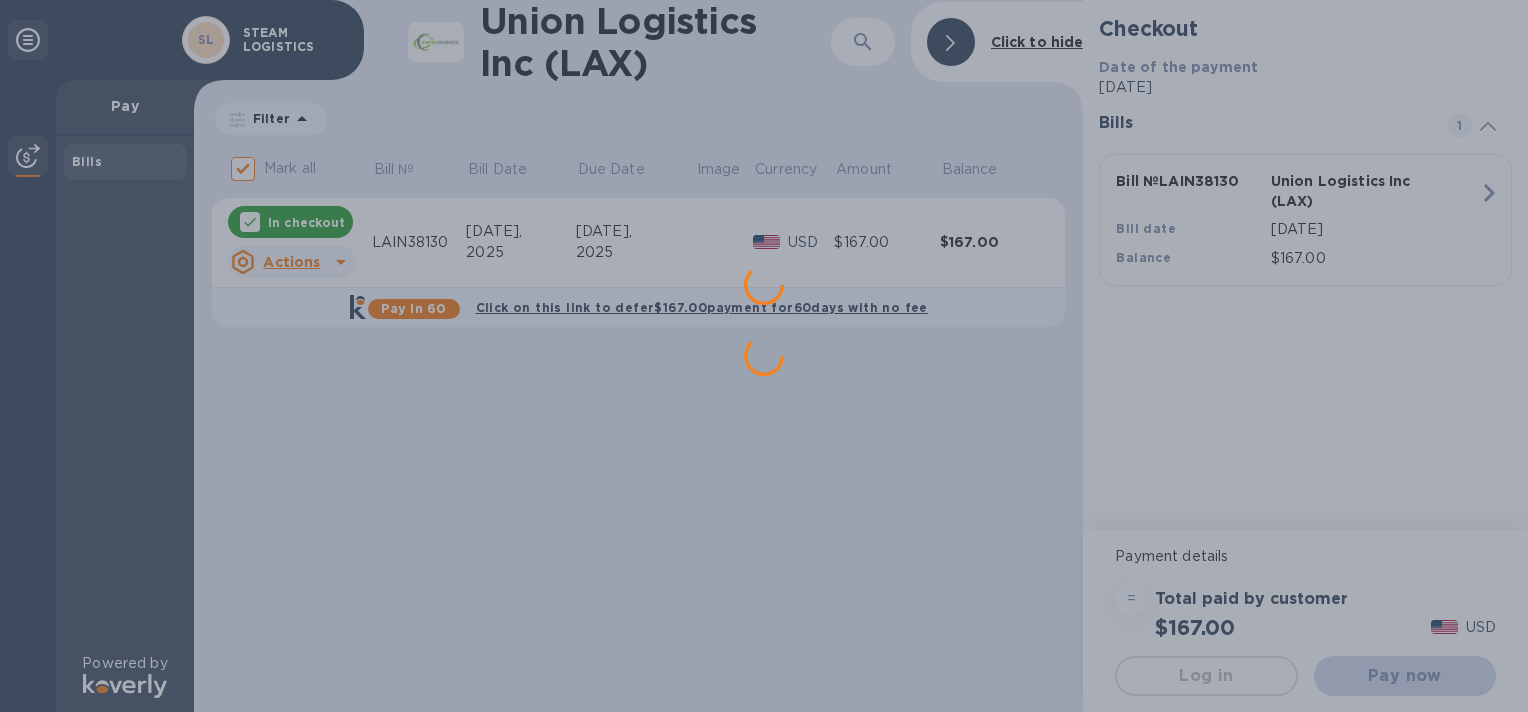 scroll, scrollTop: 0, scrollLeft: 0, axis: both 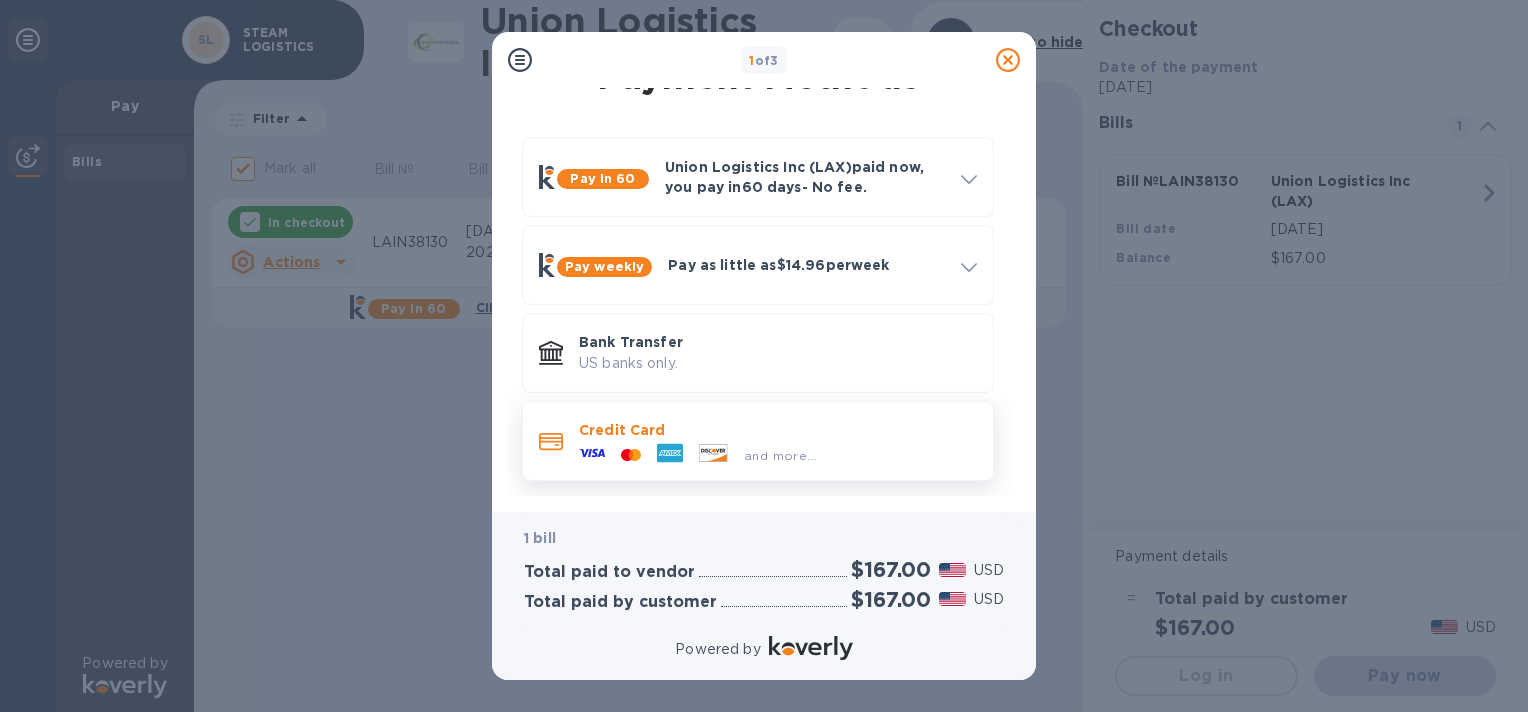 click on "Credit Card" at bounding box center (778, 430) 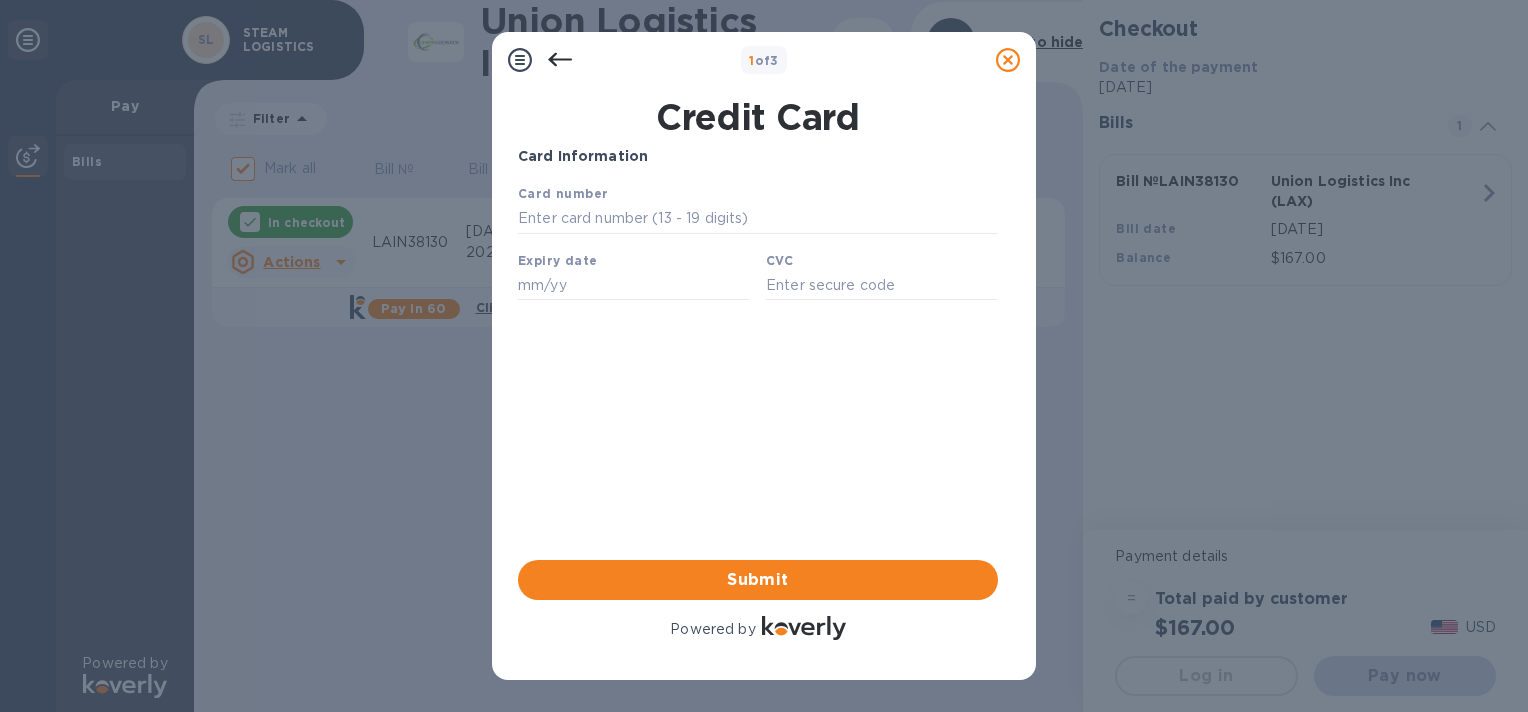 scroll, scrollTop: 0, scrollLeft: 0, axis: both 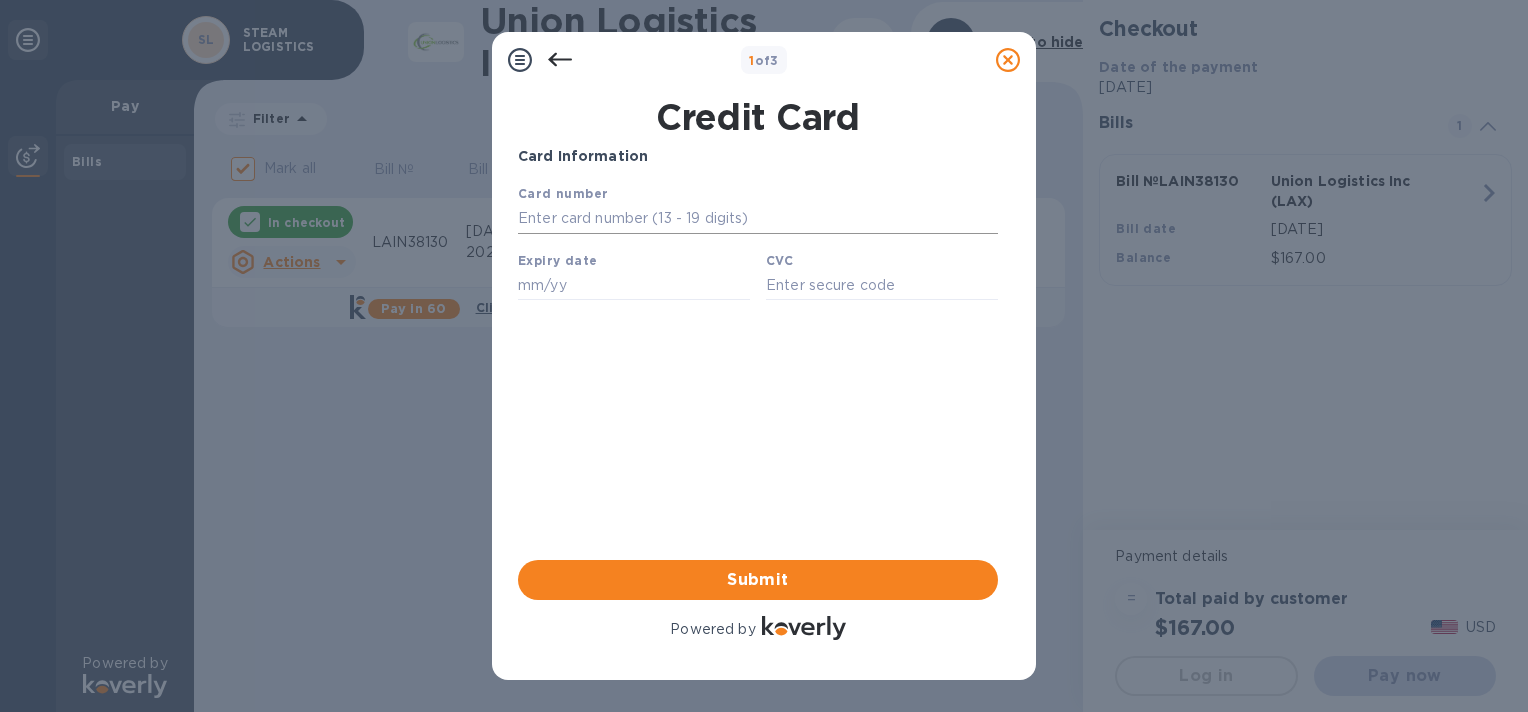 click at bounding box center [758, 219] 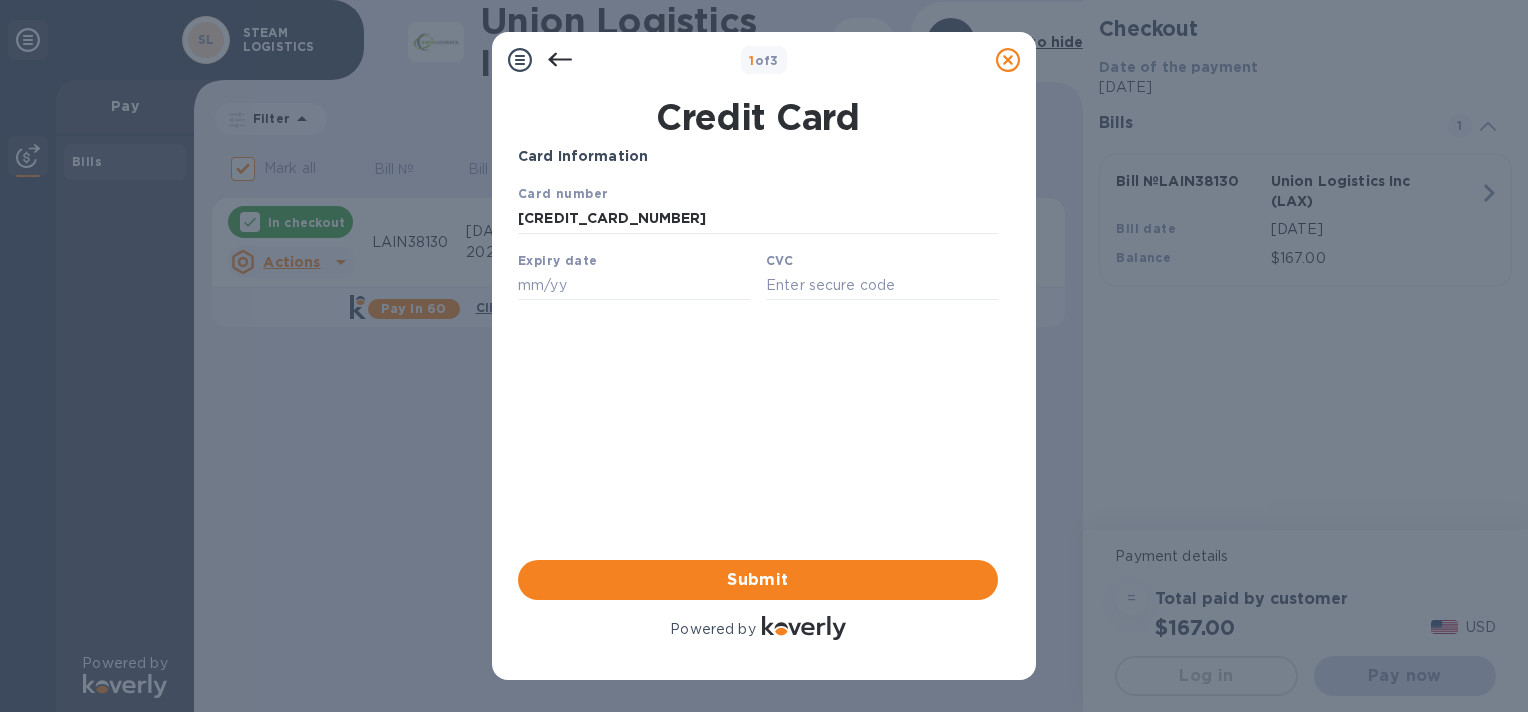 type on "[CREDIT_CARD_NUMBER]" 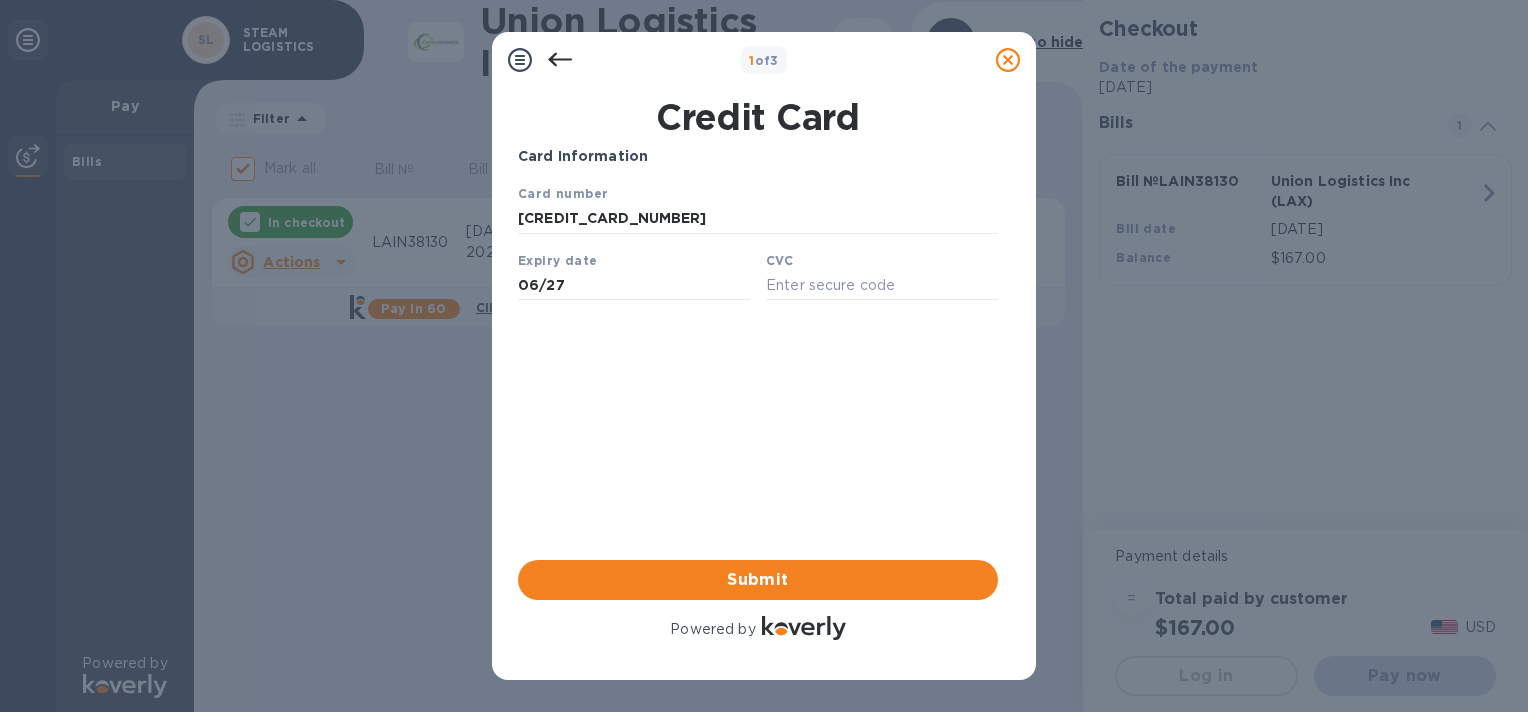 type on "06/27" 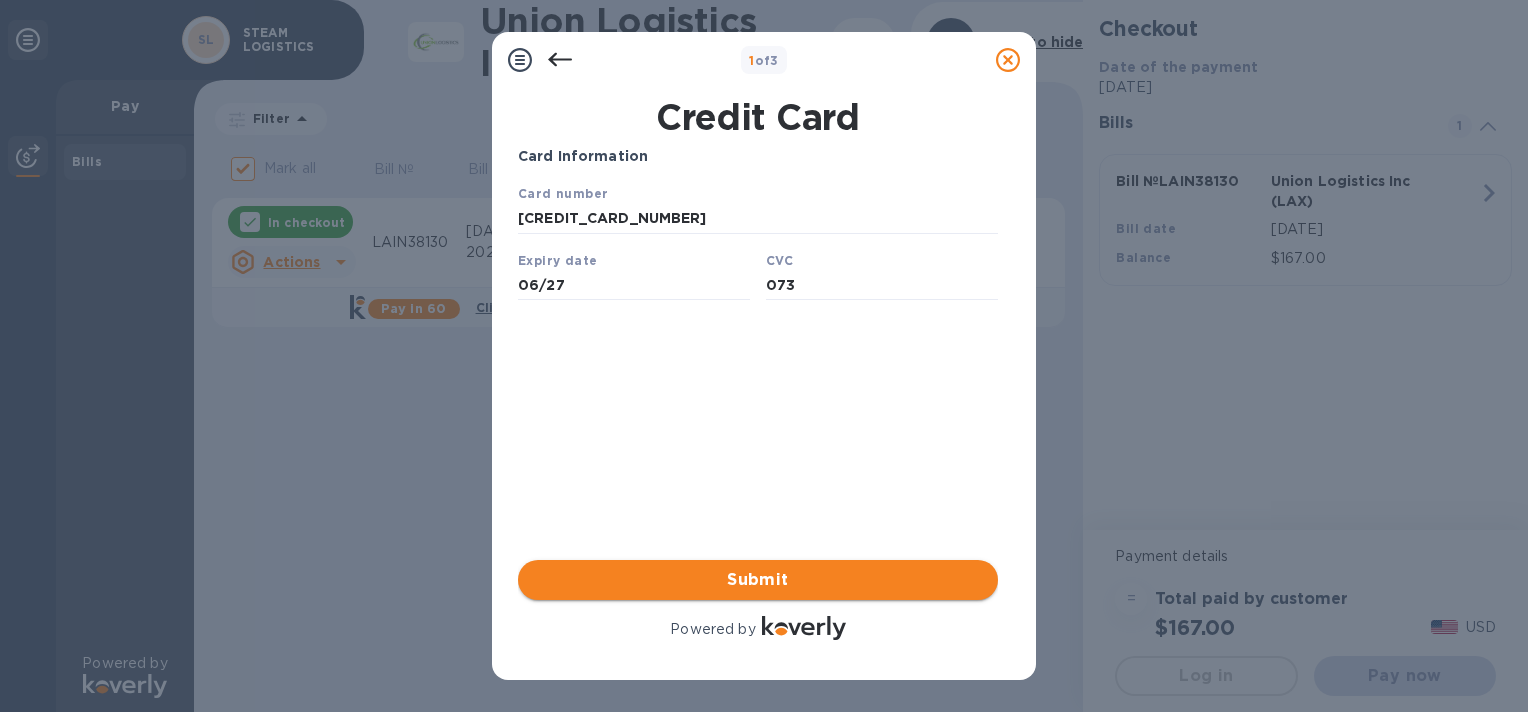 type on "073" 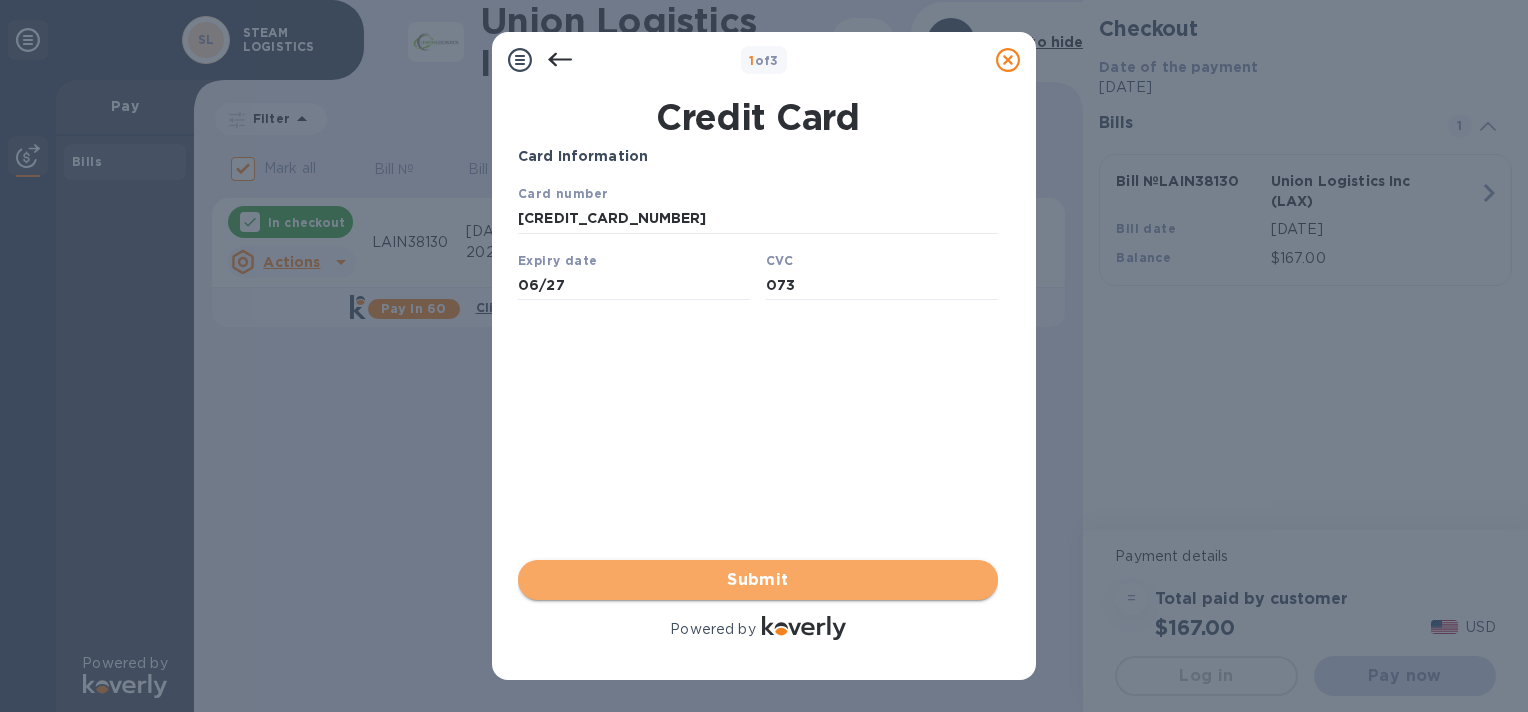 click on "Submit" at bounding box center (758, 580) 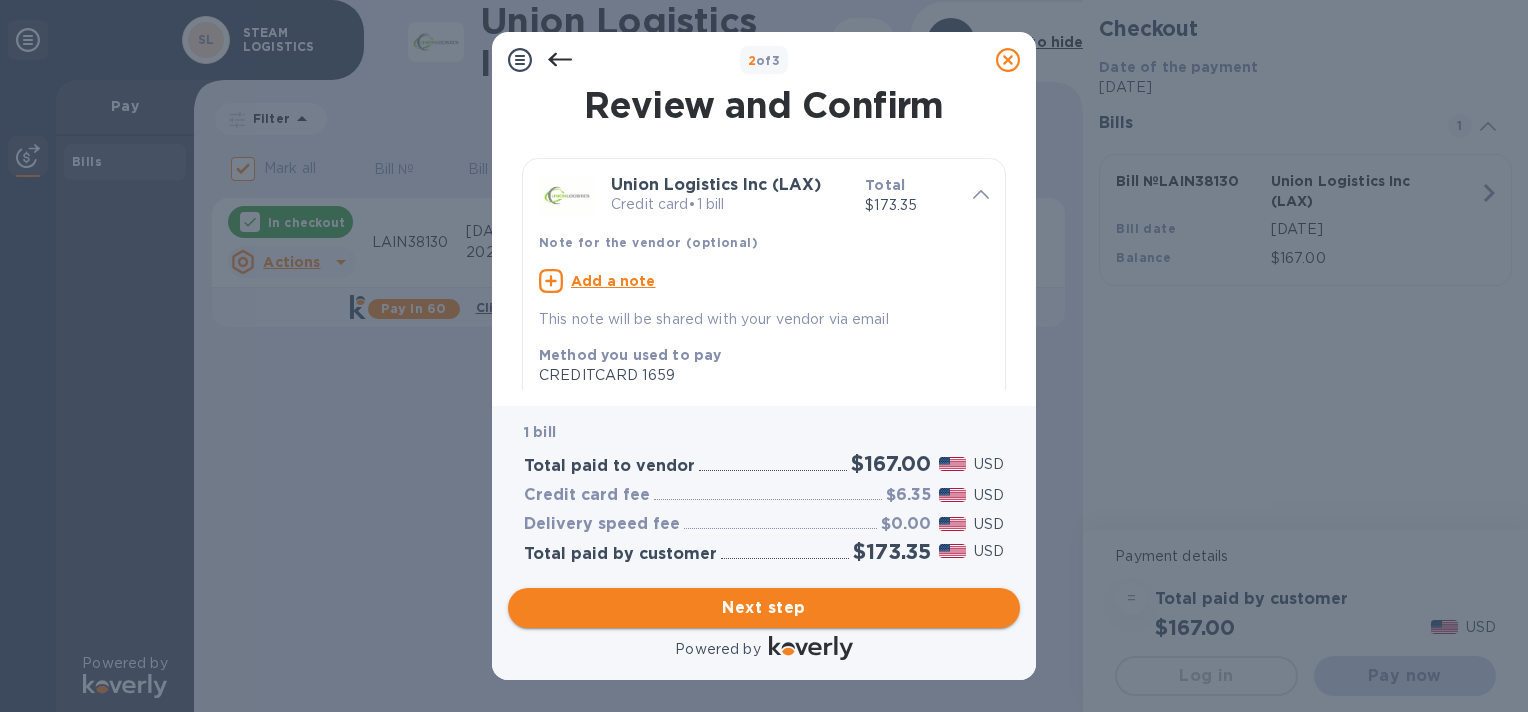 click on "Next step" at bounding box center (764, 608) 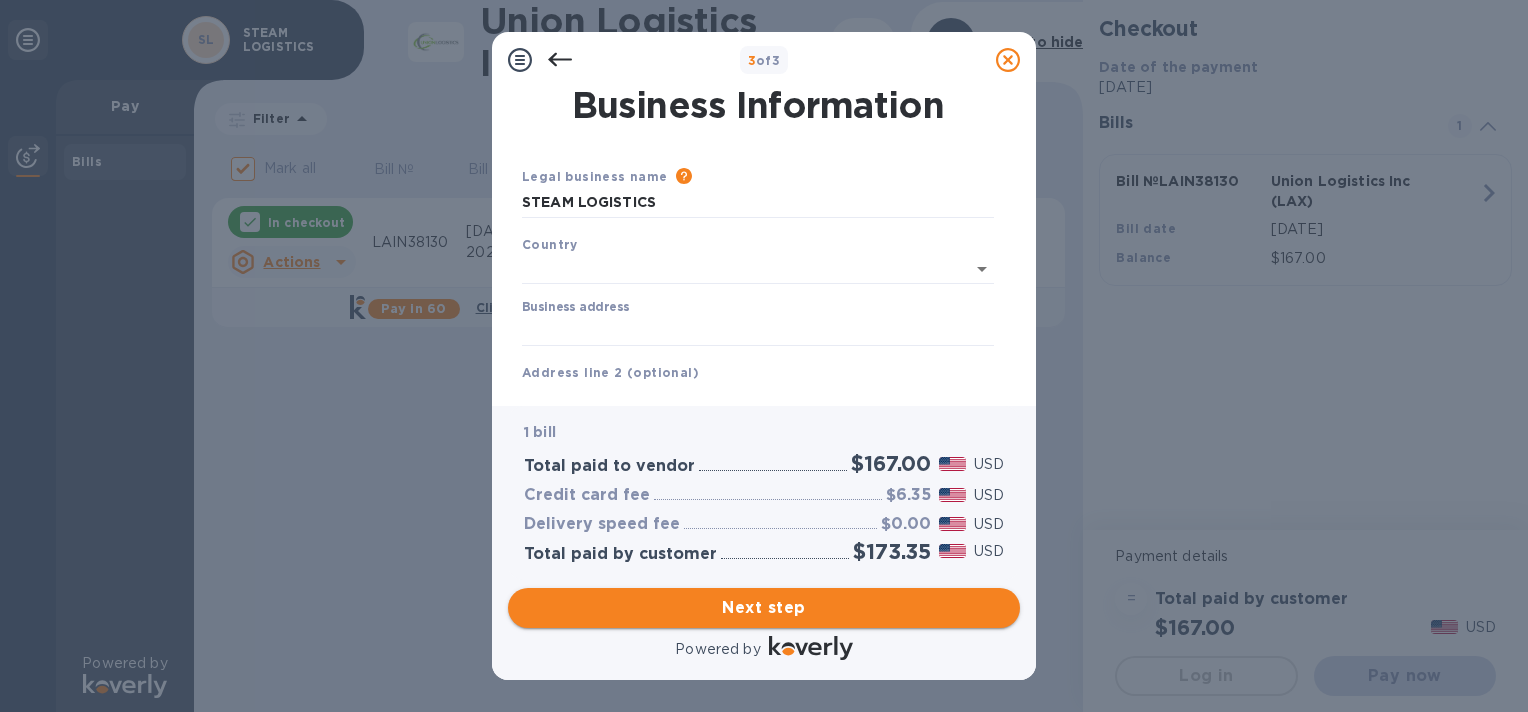 type on "[GEOGRAPHIC_DATA]" 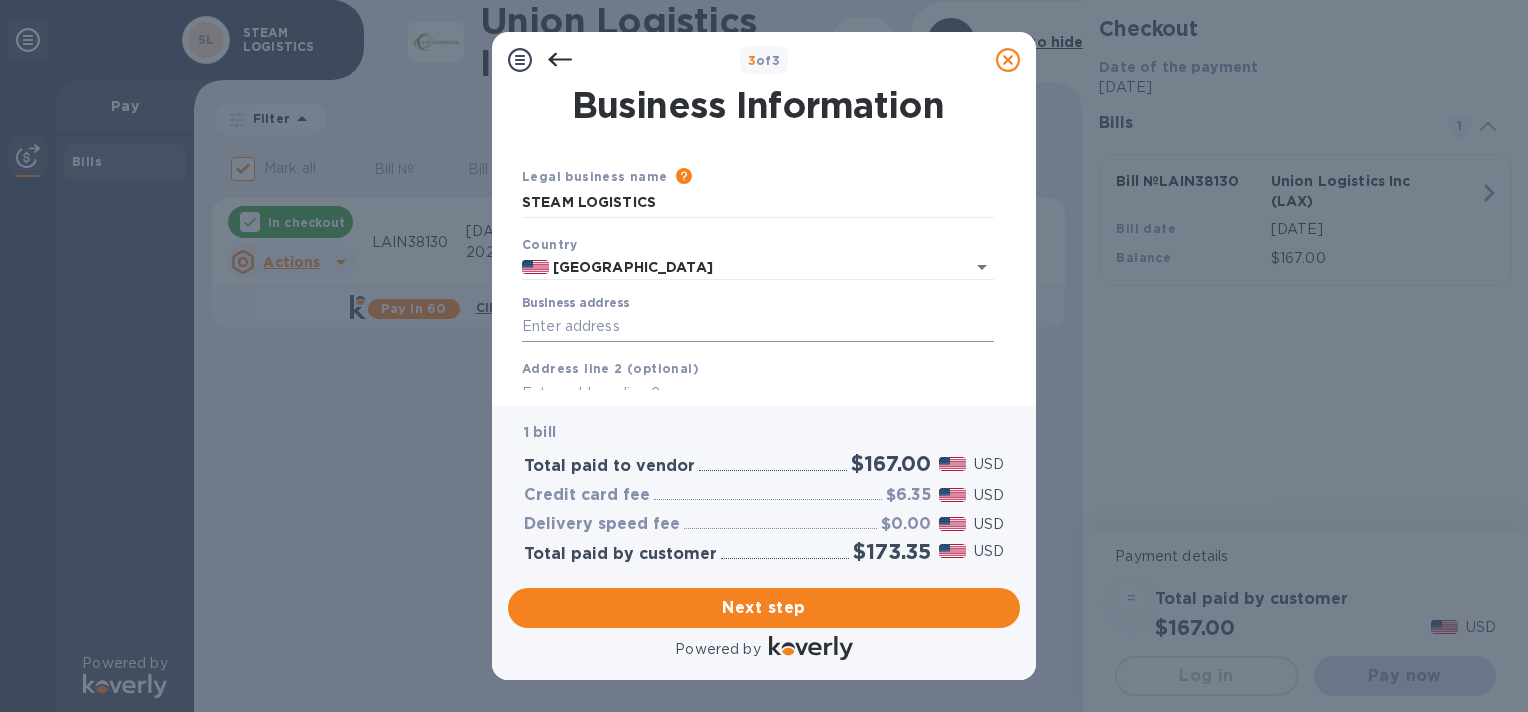 click on "Business address" at bounding box center [758, 327] 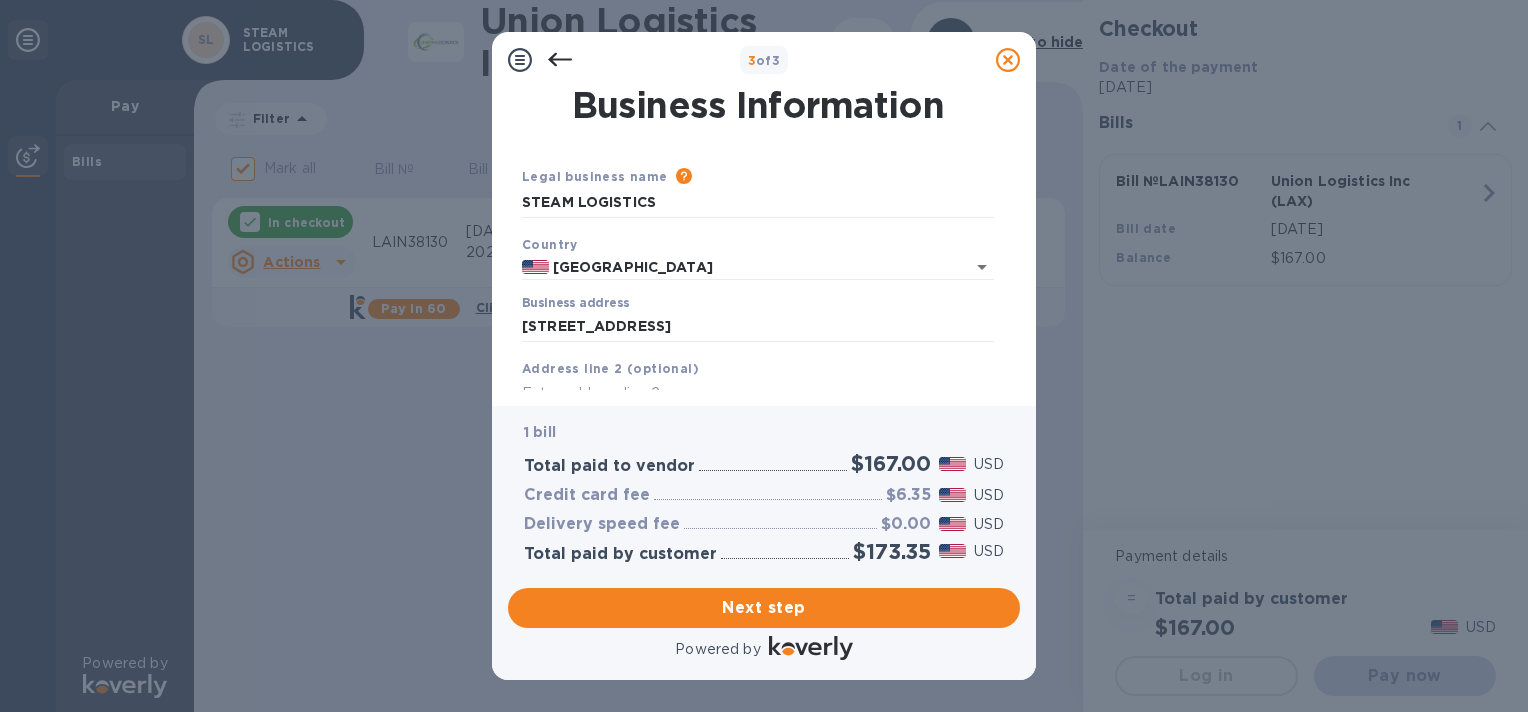 type on "[STREET_ADDRESS]" 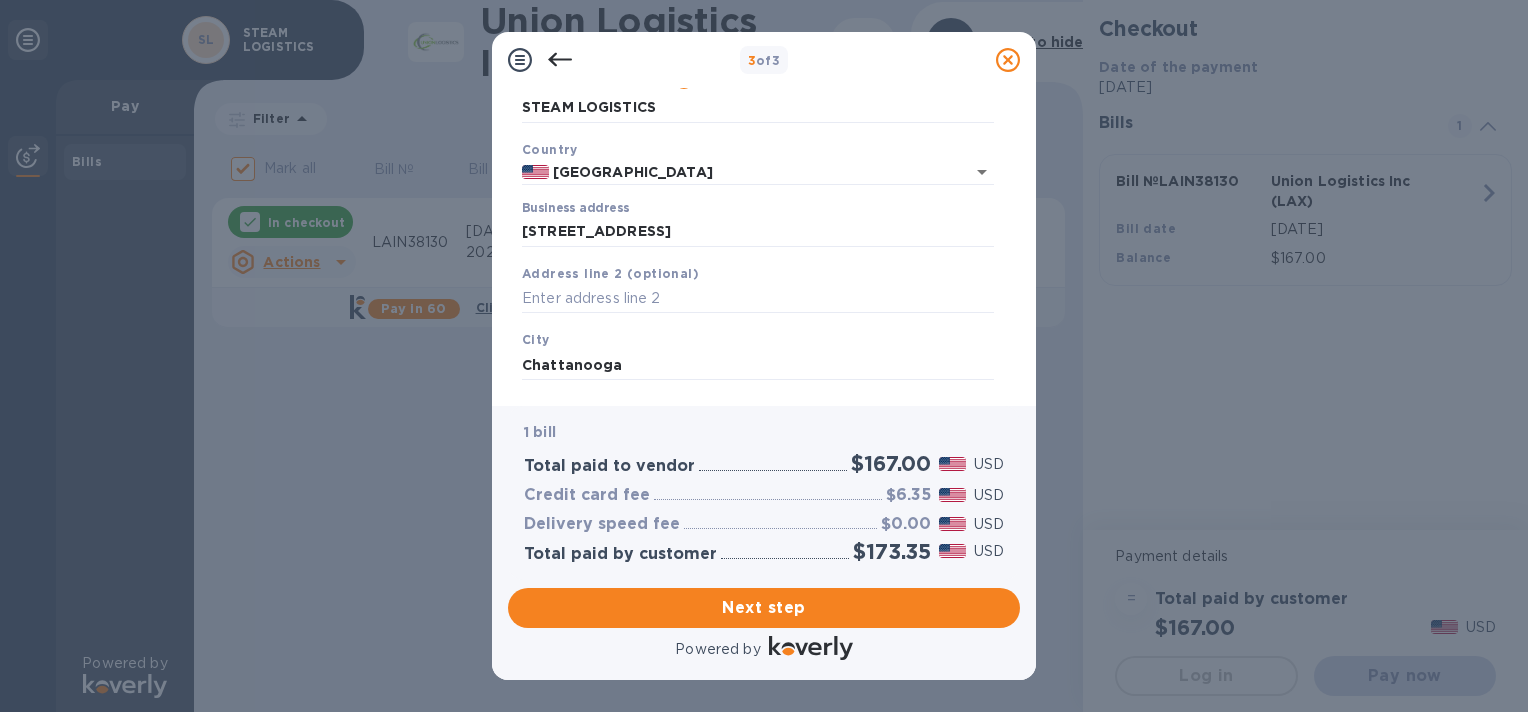 scroll, scrollTop: 268, scrollLeft: 0, axis: vertical 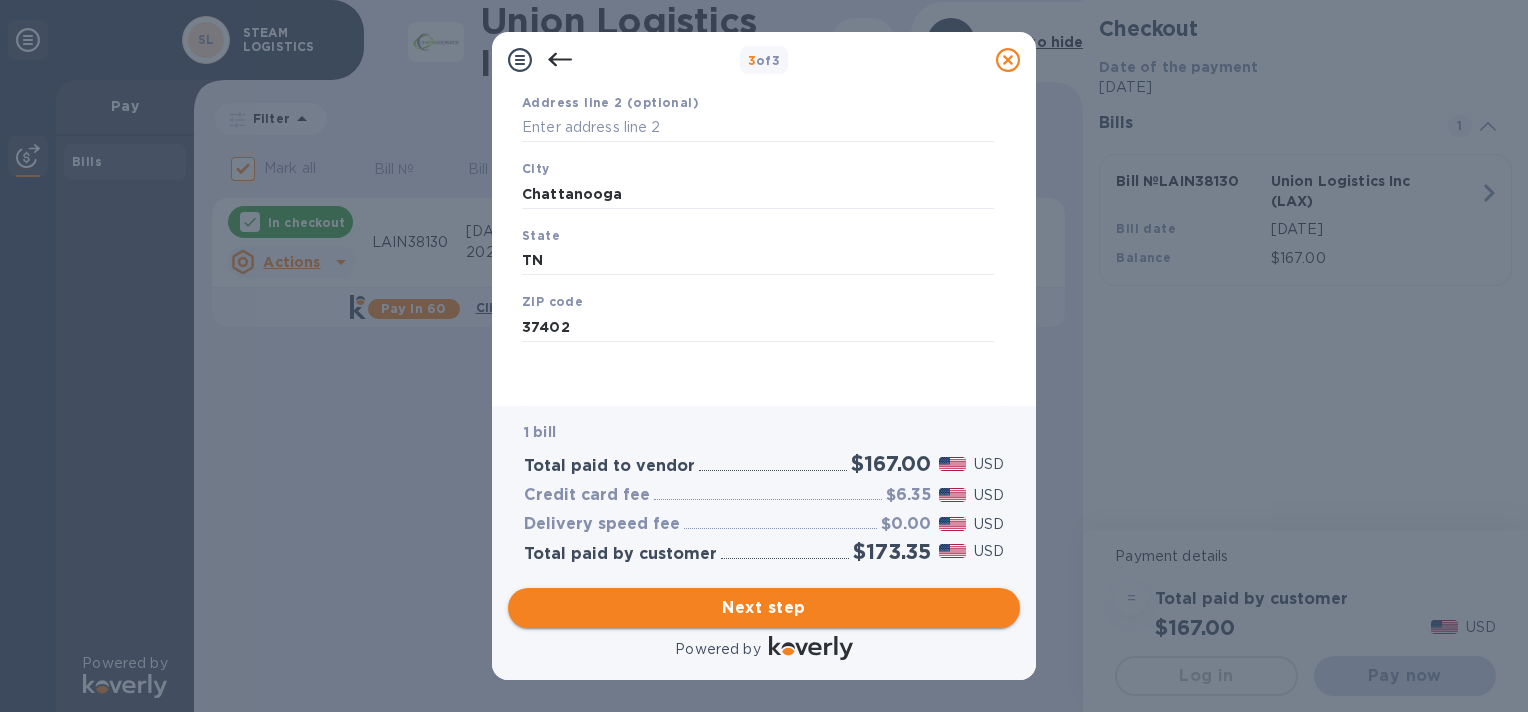 click on "Next step" at bounding box center (764, 608) 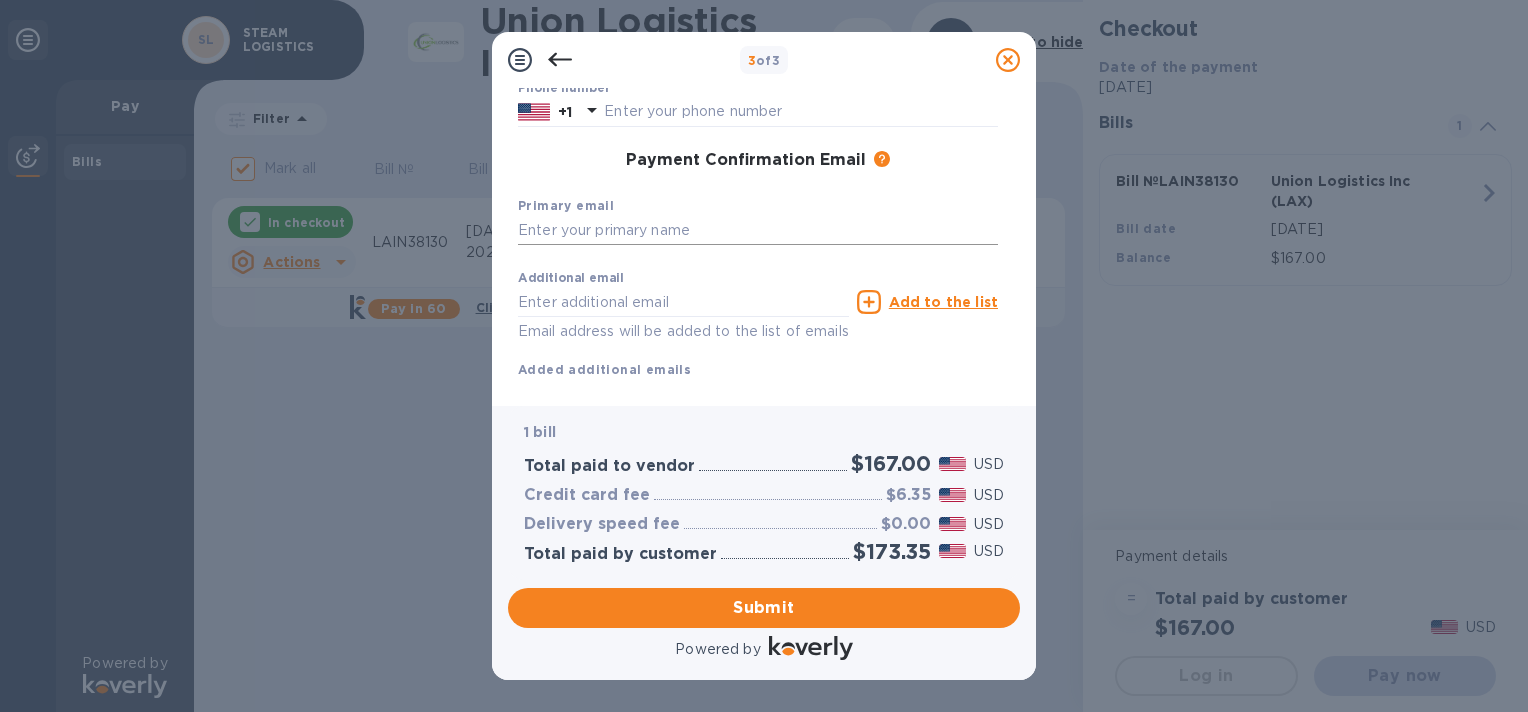 click at bounding box center [758, 231] 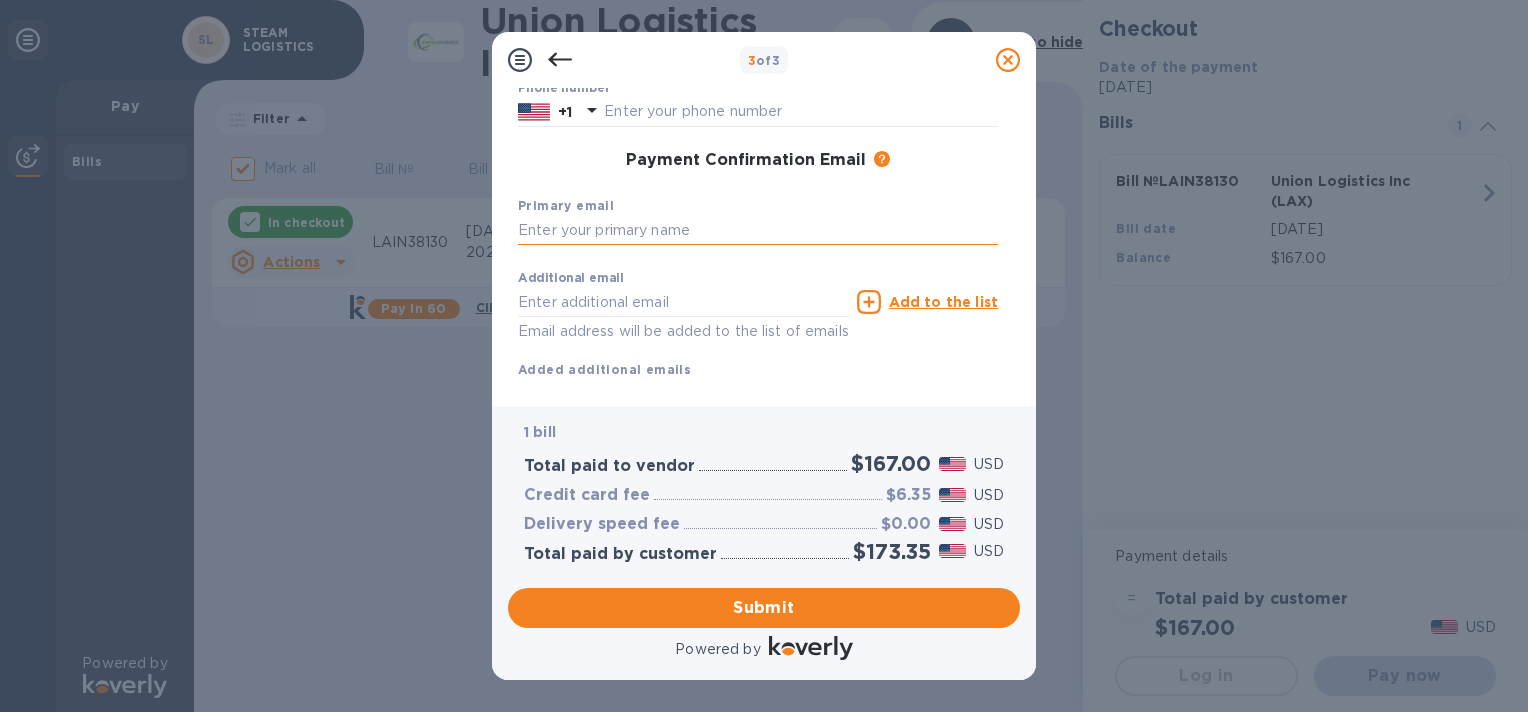 type on "[PERSON_NAME][EMAIL_ADDRESS][PERSON_NAME][DOMAIN_NAME]" 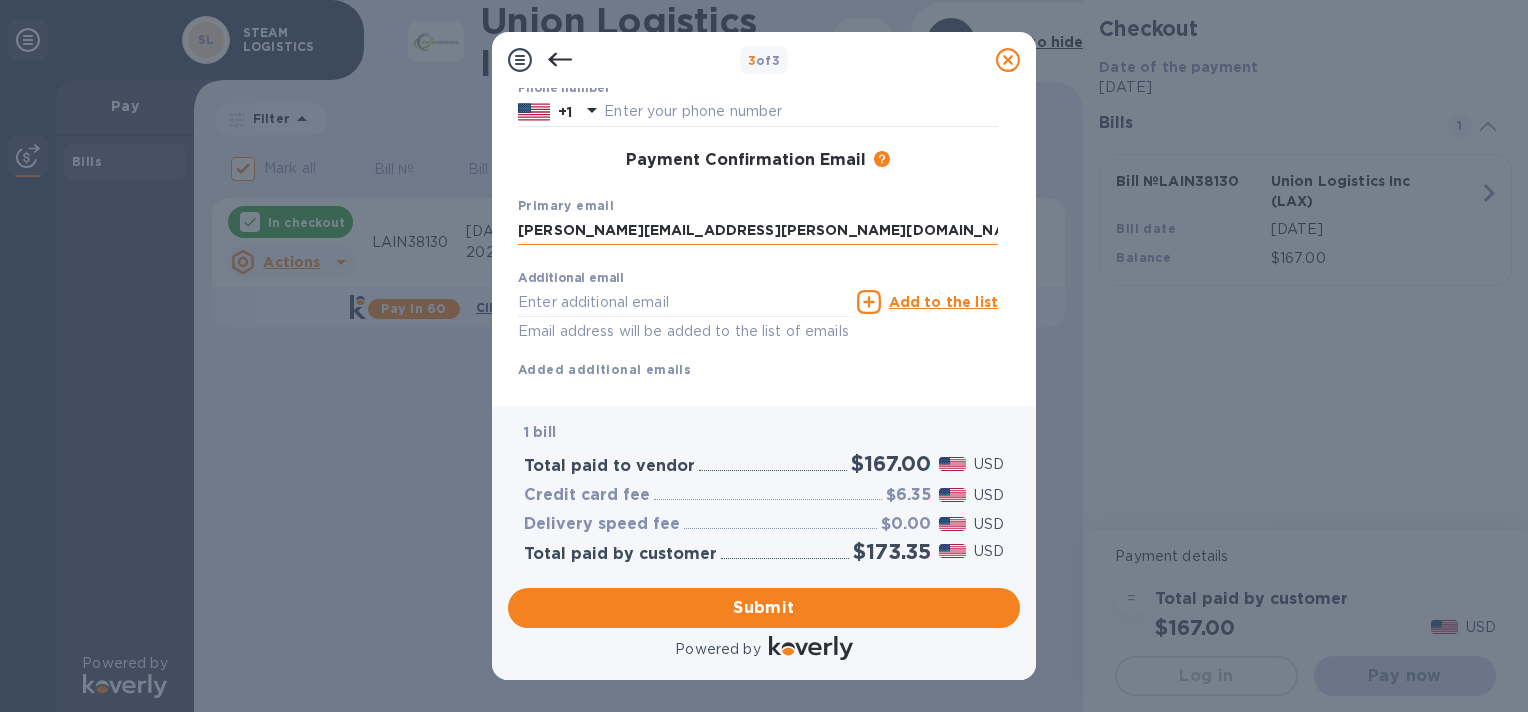 type on "[PERSON_NAME]" 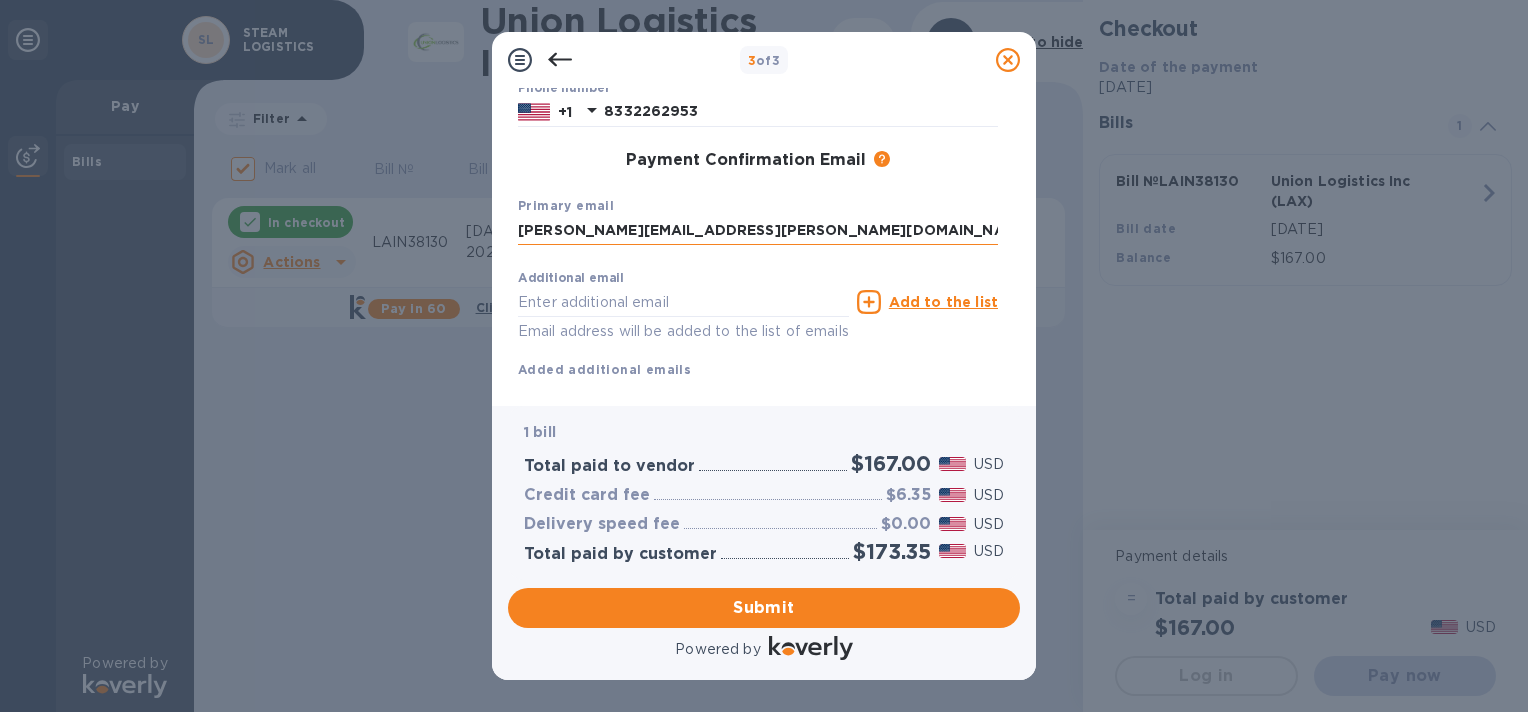 type on "[PERSON_NAME][EMAIL_ADDRESS][PERSON_NAME][DOMAIN_NAME]" 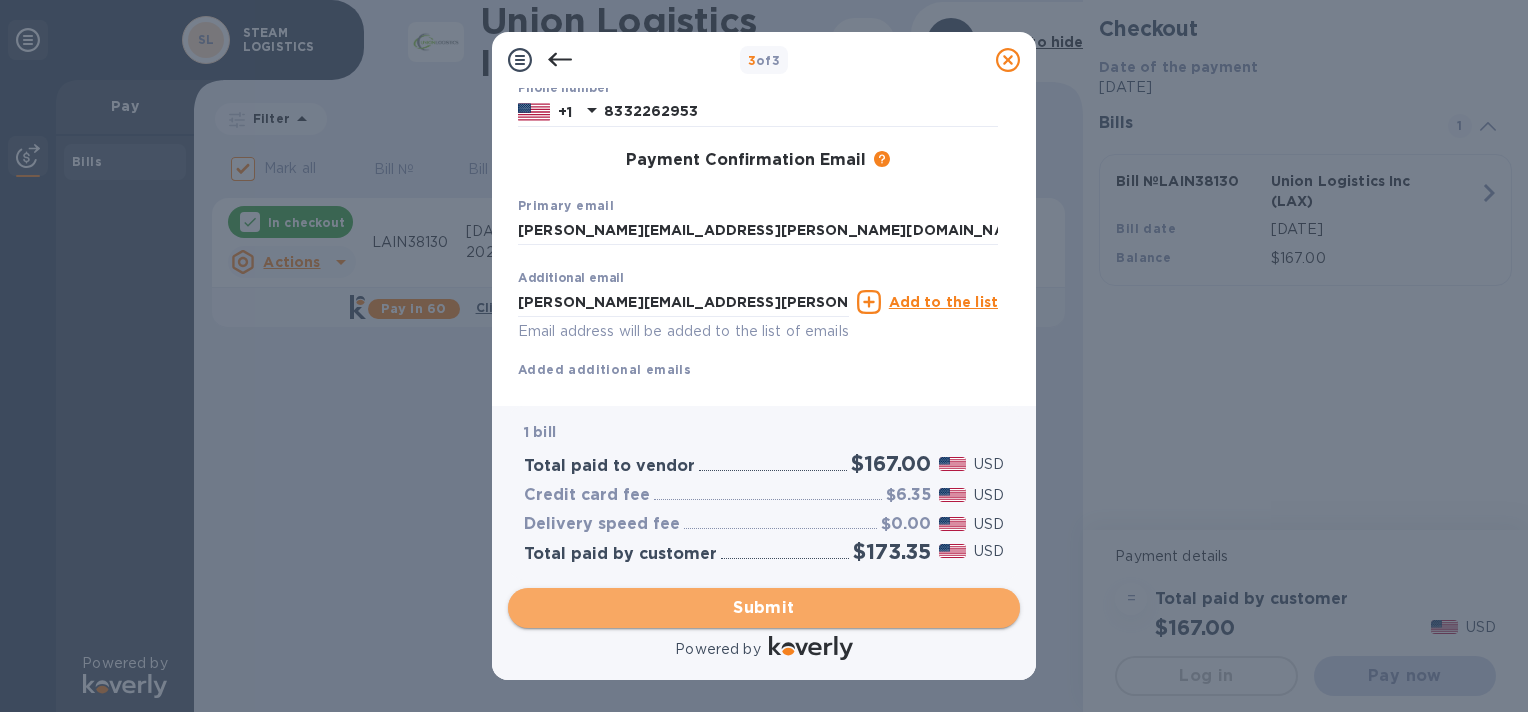 click on "Submit" at bounding box center [764, 608] 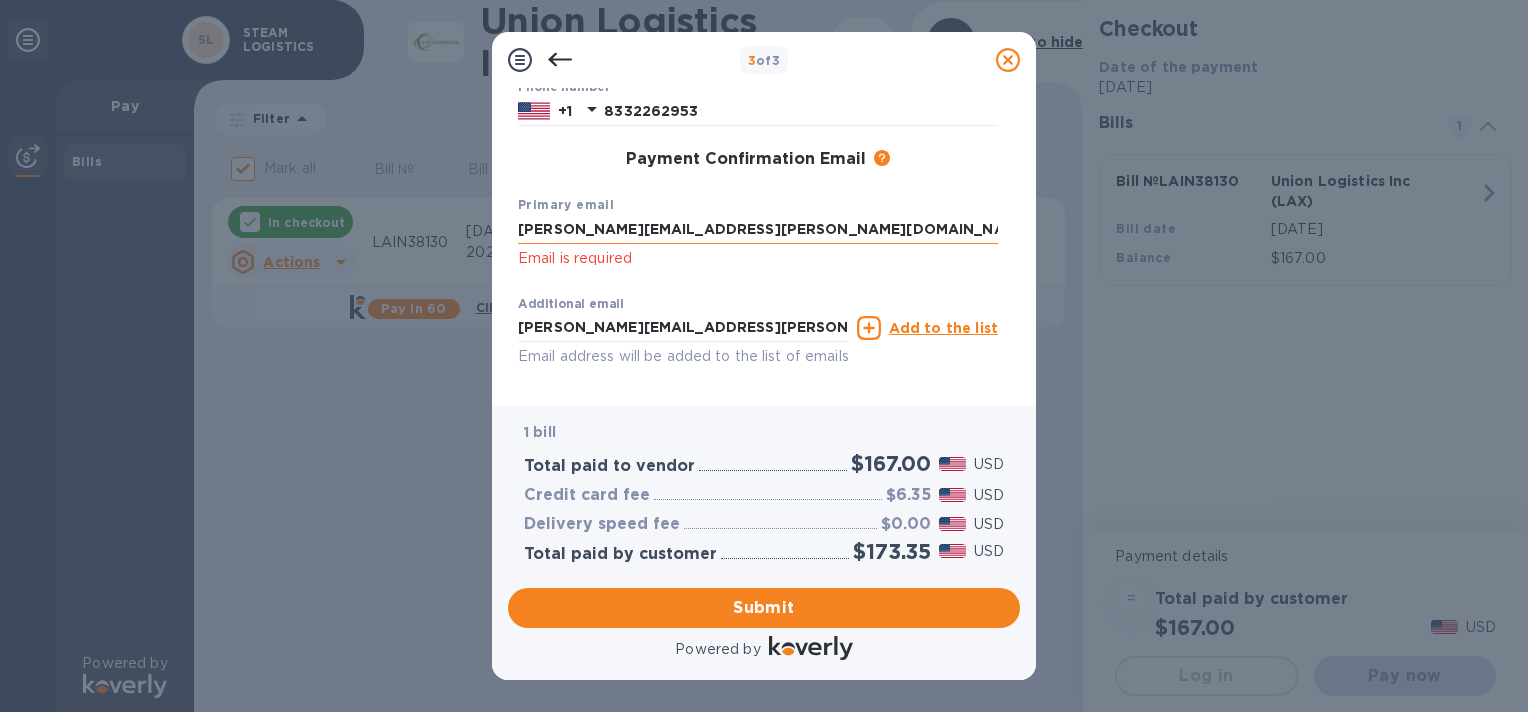 click on "[PERSON_NAME][EMAIL_ADDRESS][PERSON_NAME][DOMAIN_NAME]" at bounding box center [758, 230] 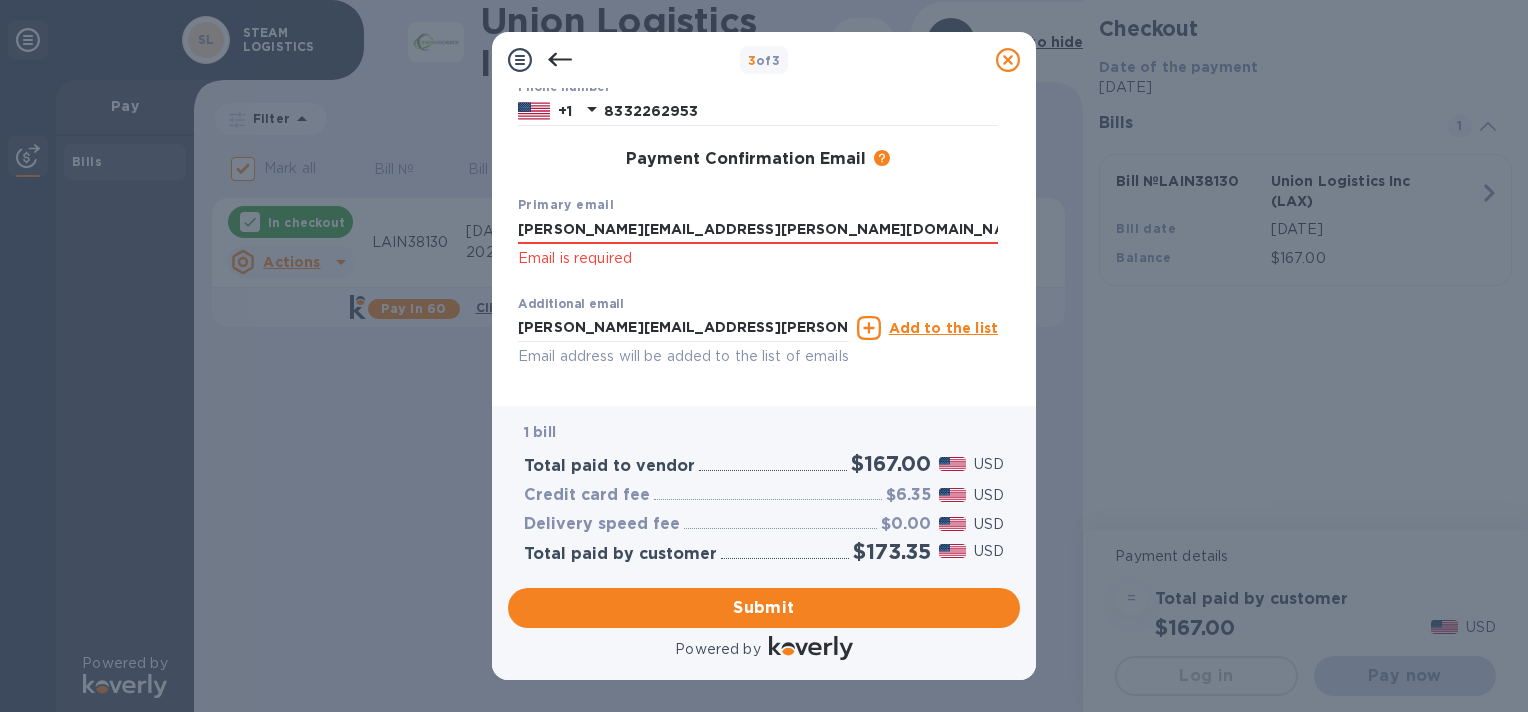 click on "Email is required" 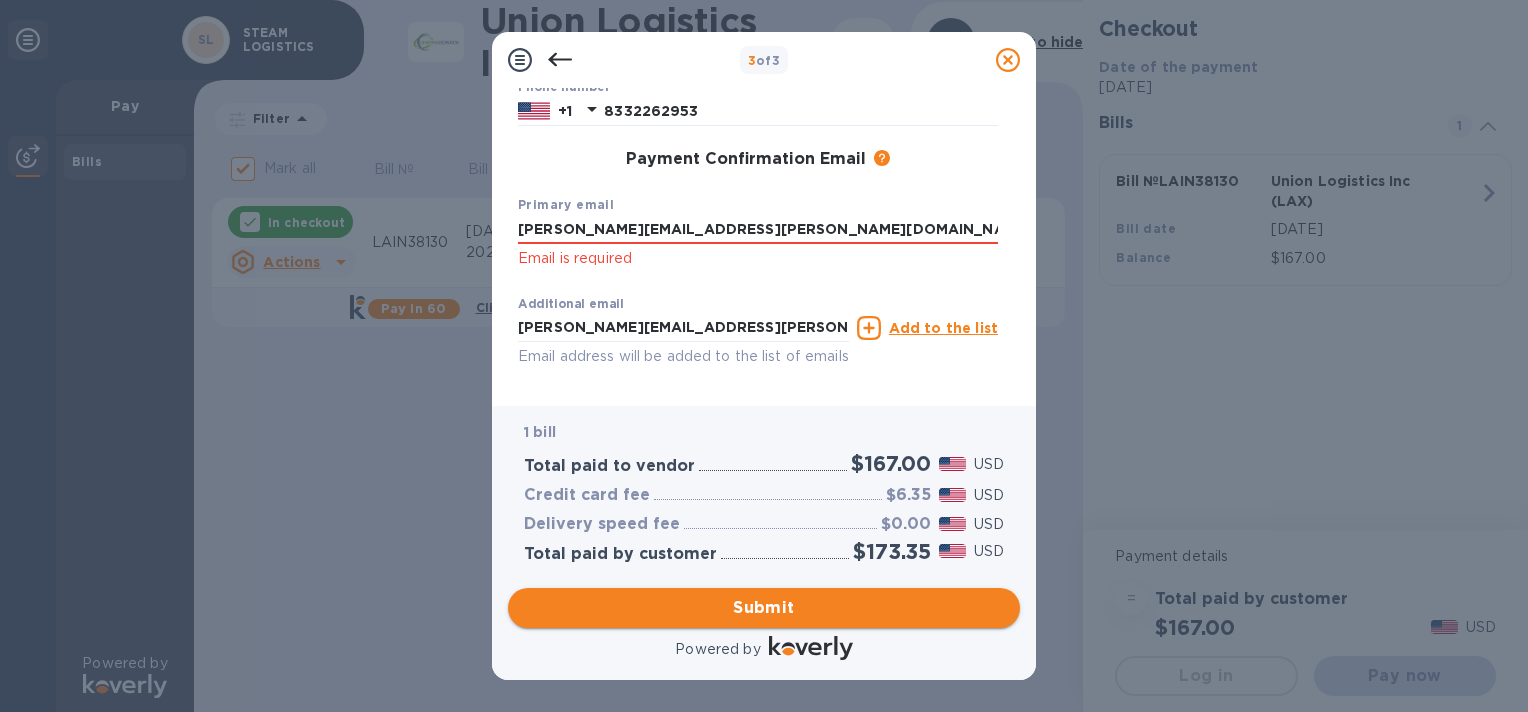 click on "Submit" at bounding box center [764, 608] 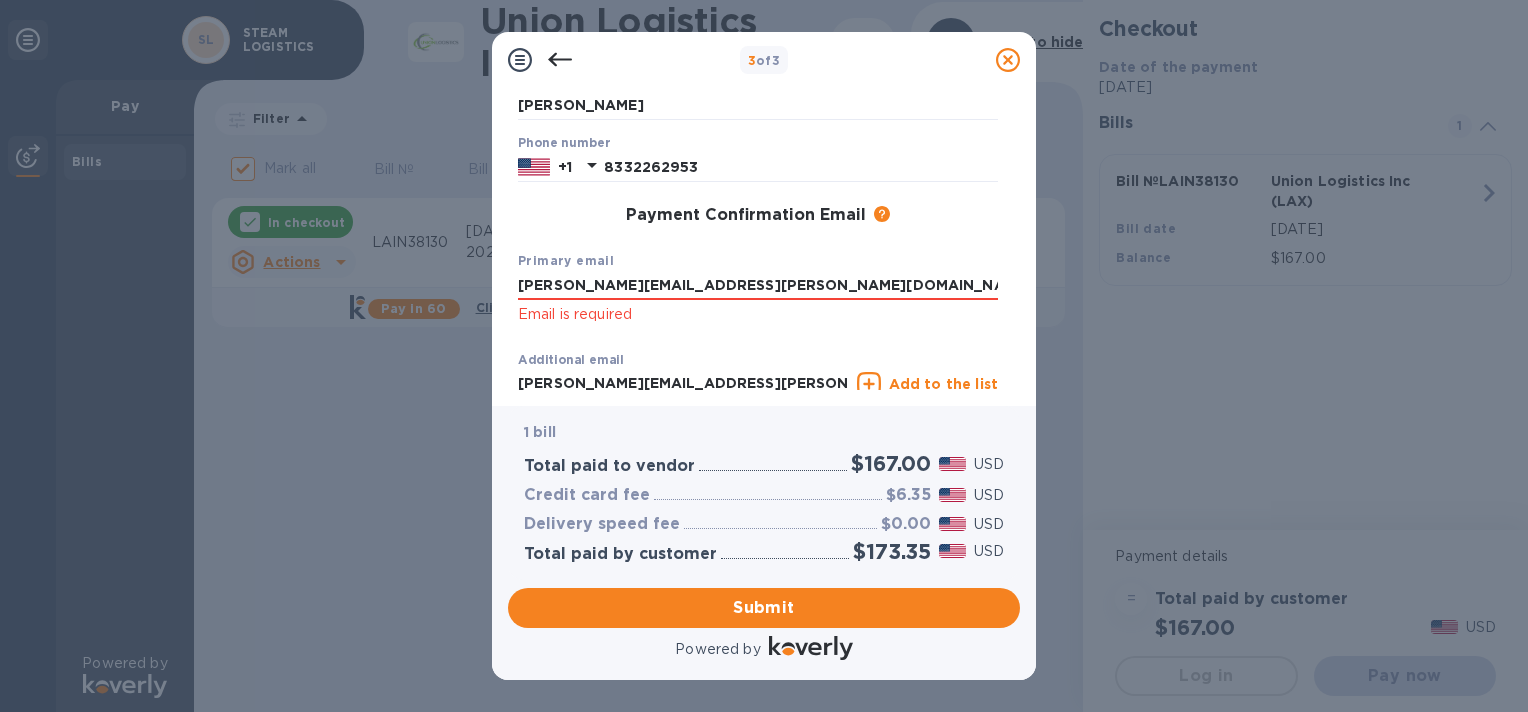 scroll, scrollTop: 95, scrollLeft: 0, axis: vertical 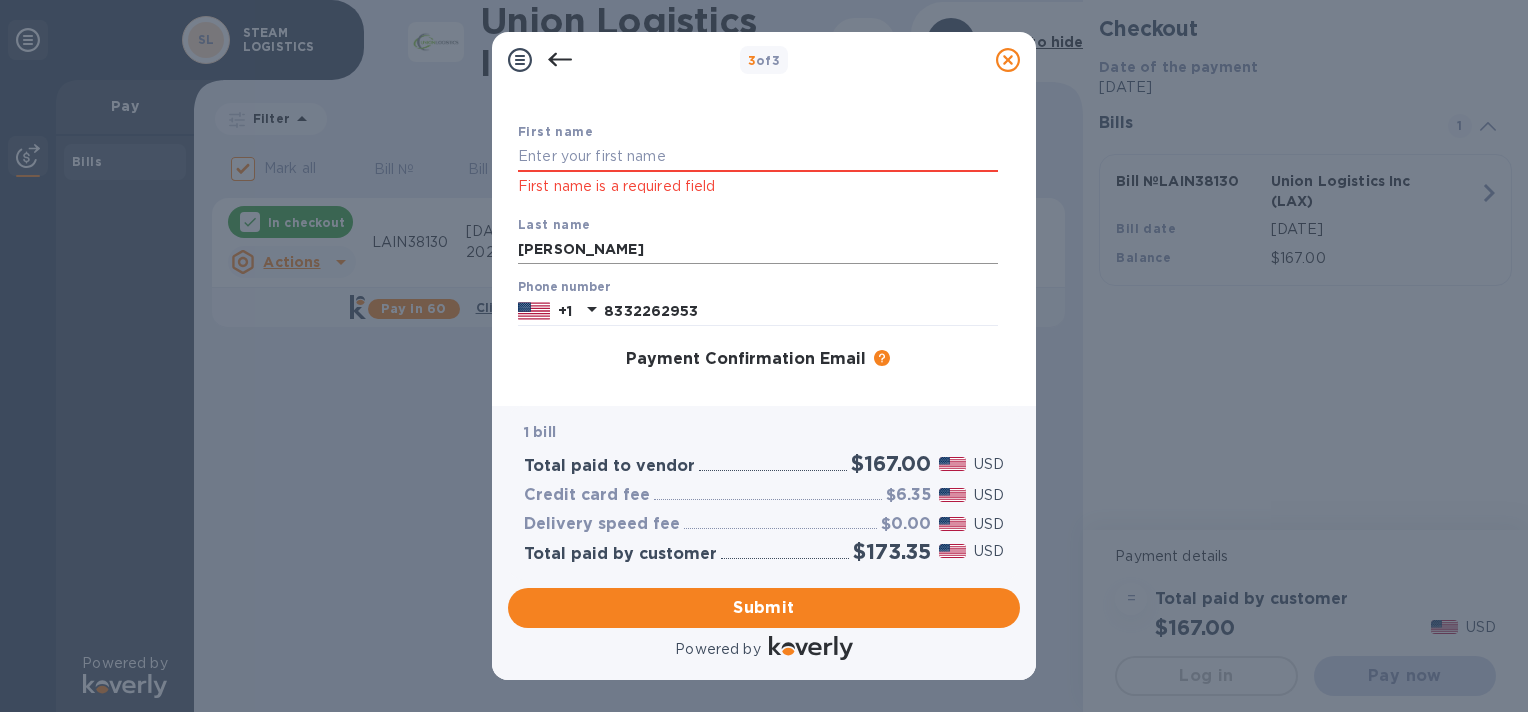 drag, startPoint x: 617, startPoint y: 251, endPoint x: 595, endPoint y: 248, distance: 22.203604 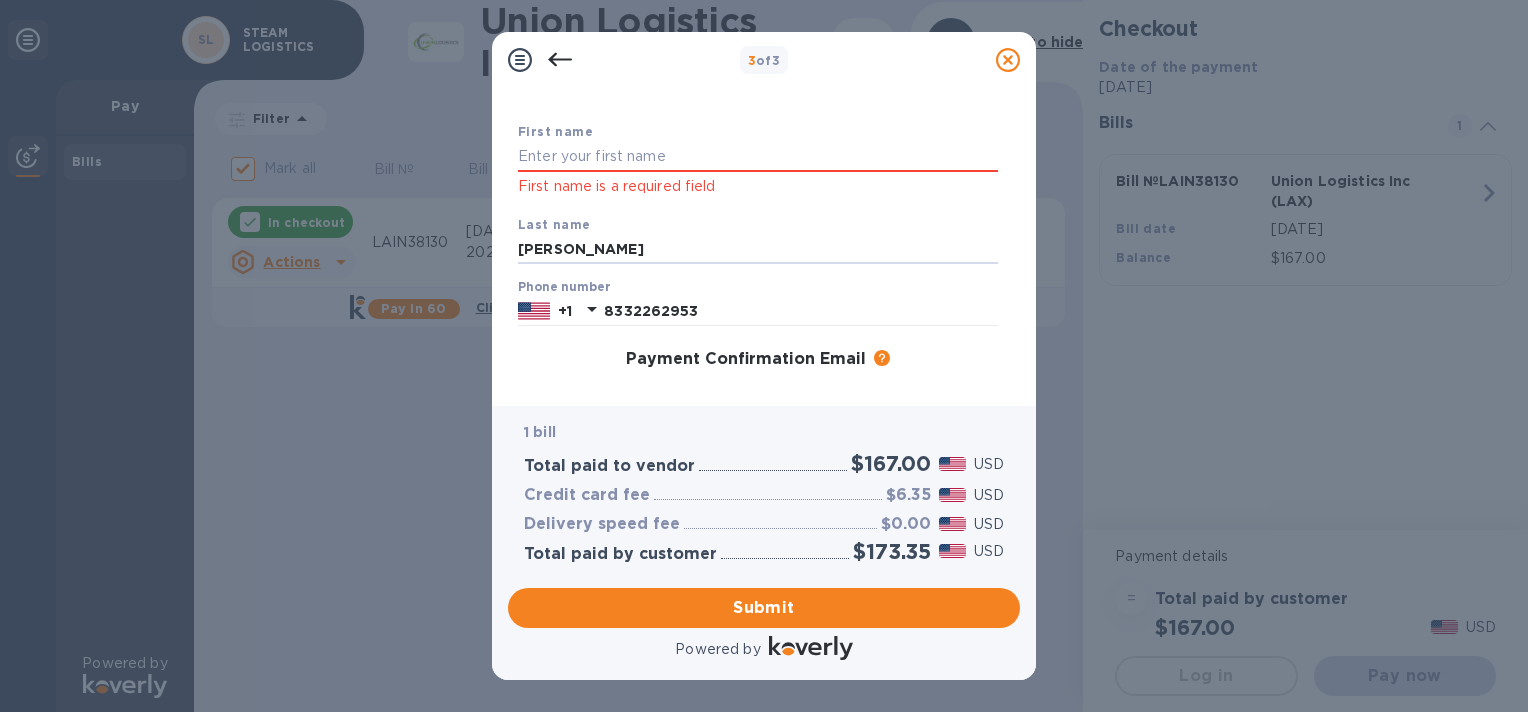 drag, startPoint x: 512, startPoint y: 253, endPoint x: 473, endPoint y: 256, distance: 39.115215 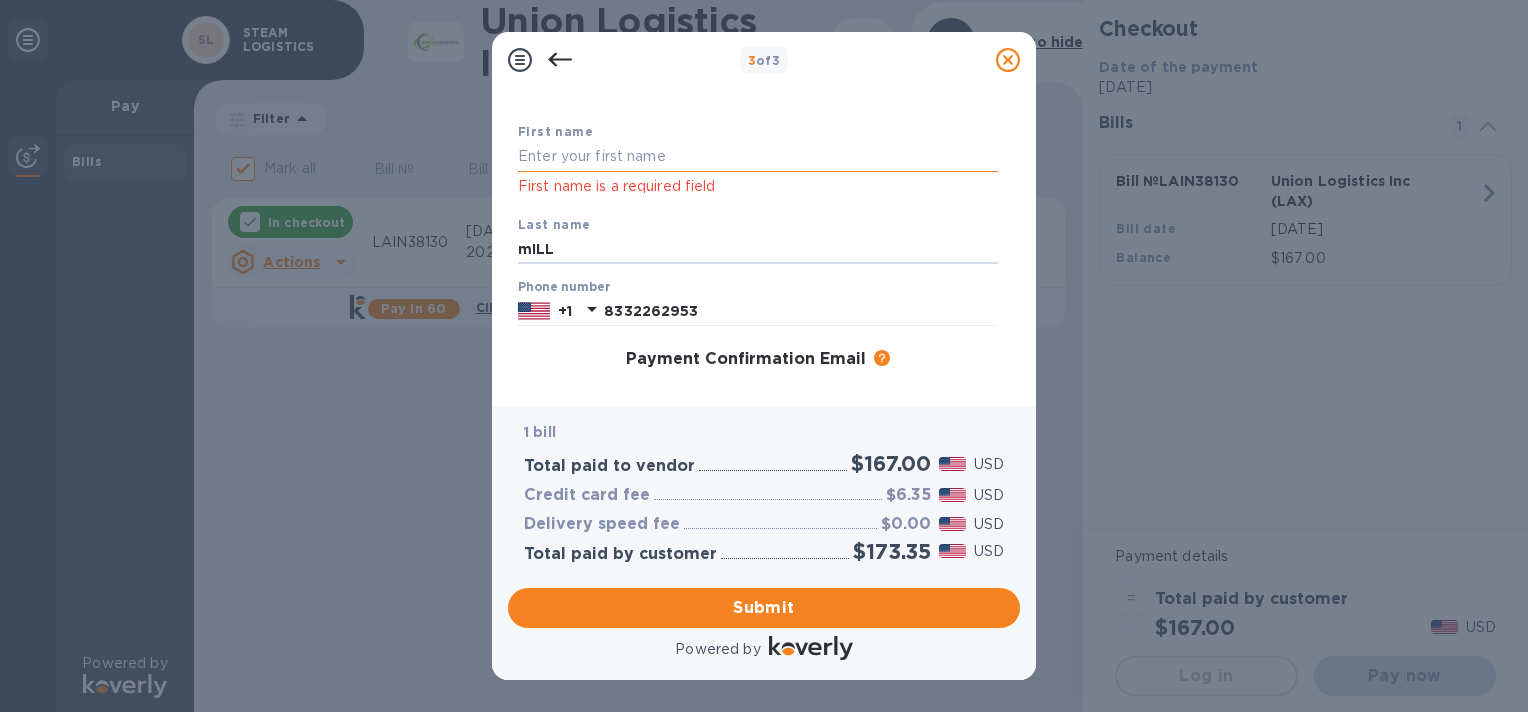 type on "mILL" 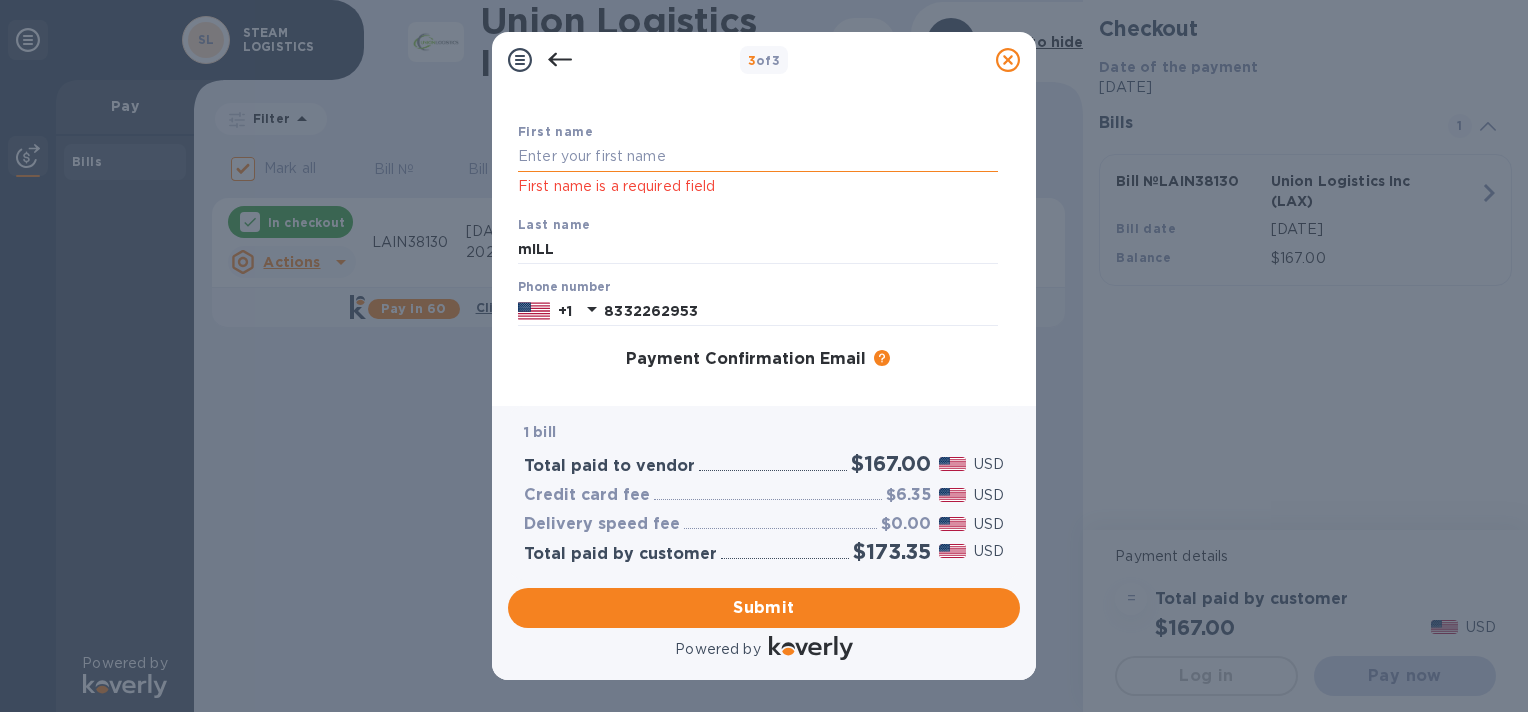 type on "[PERSON_NAME]" 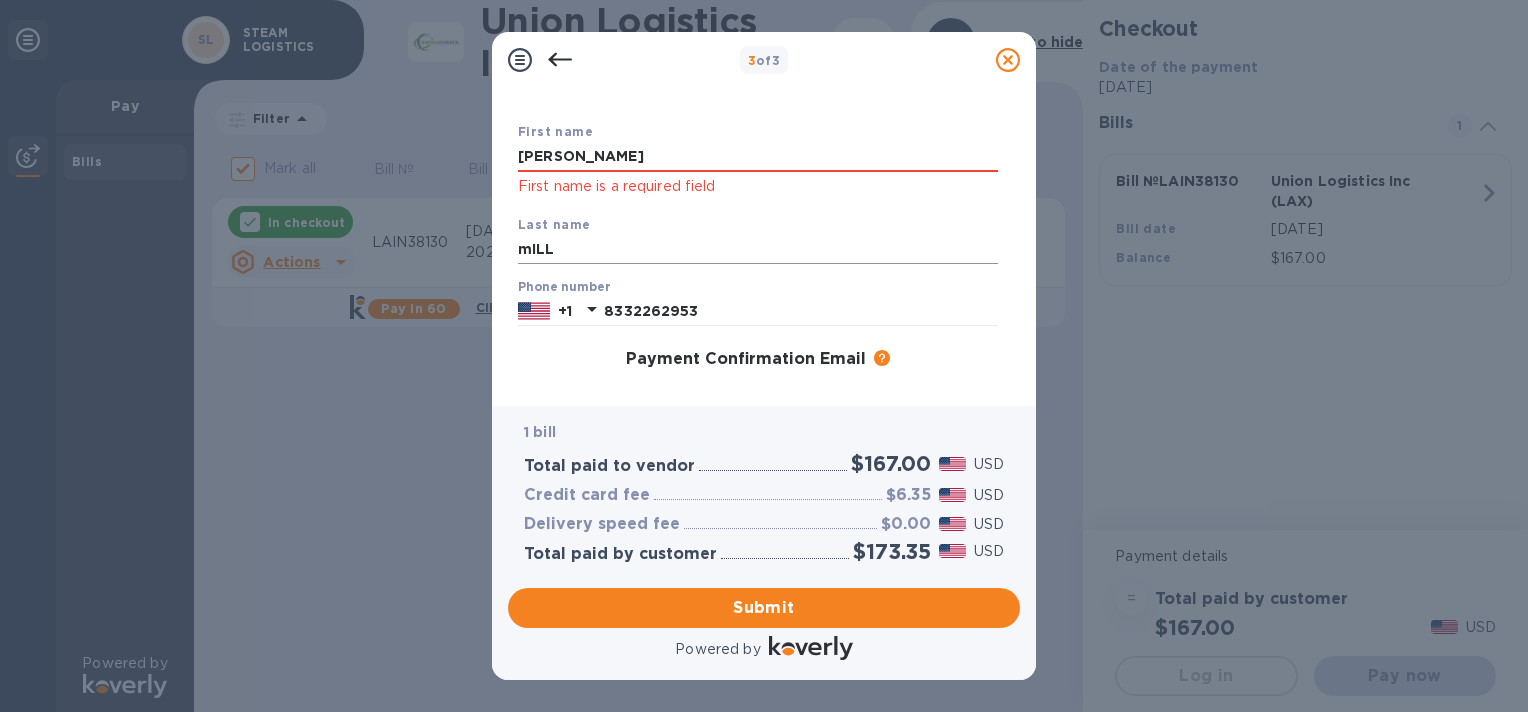 click on "mILL" at bounding box center (758, 250) 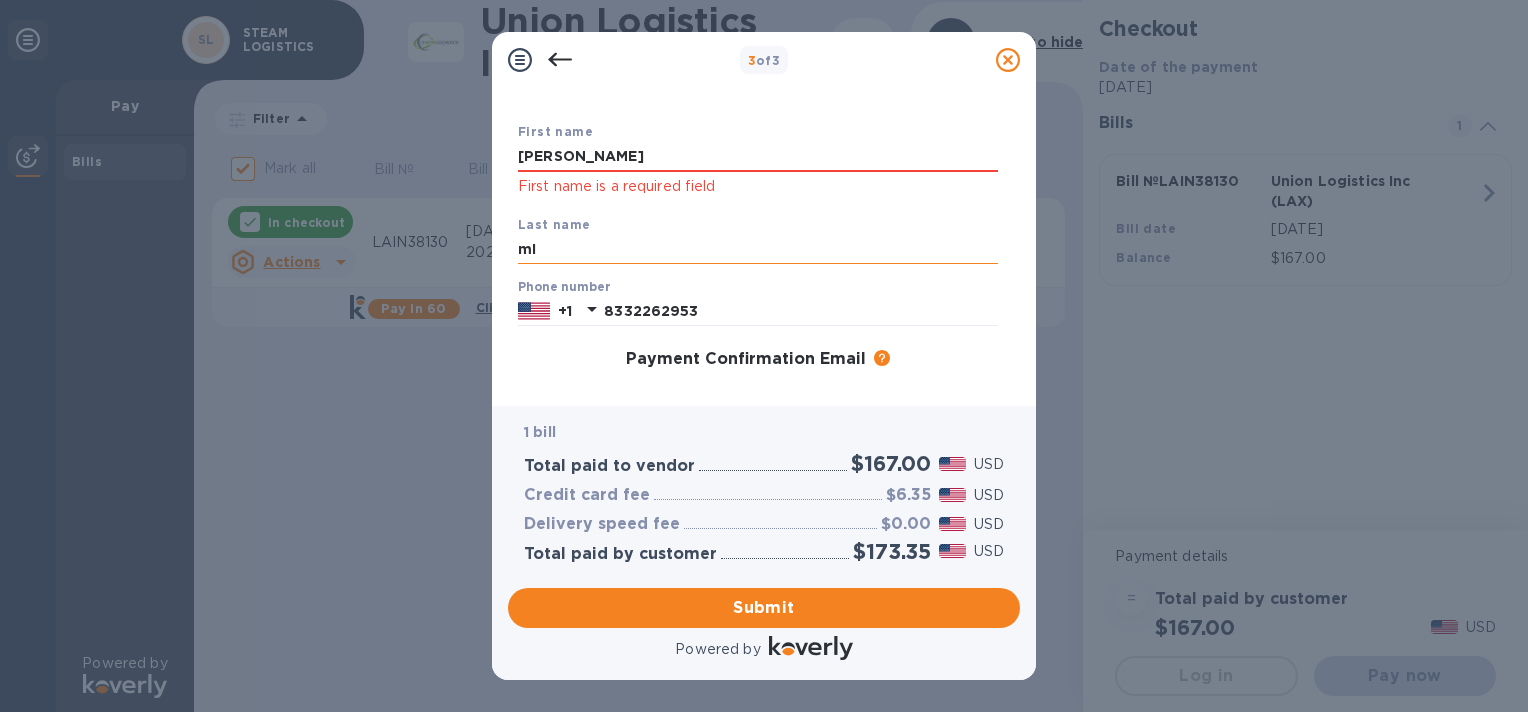type on "m" 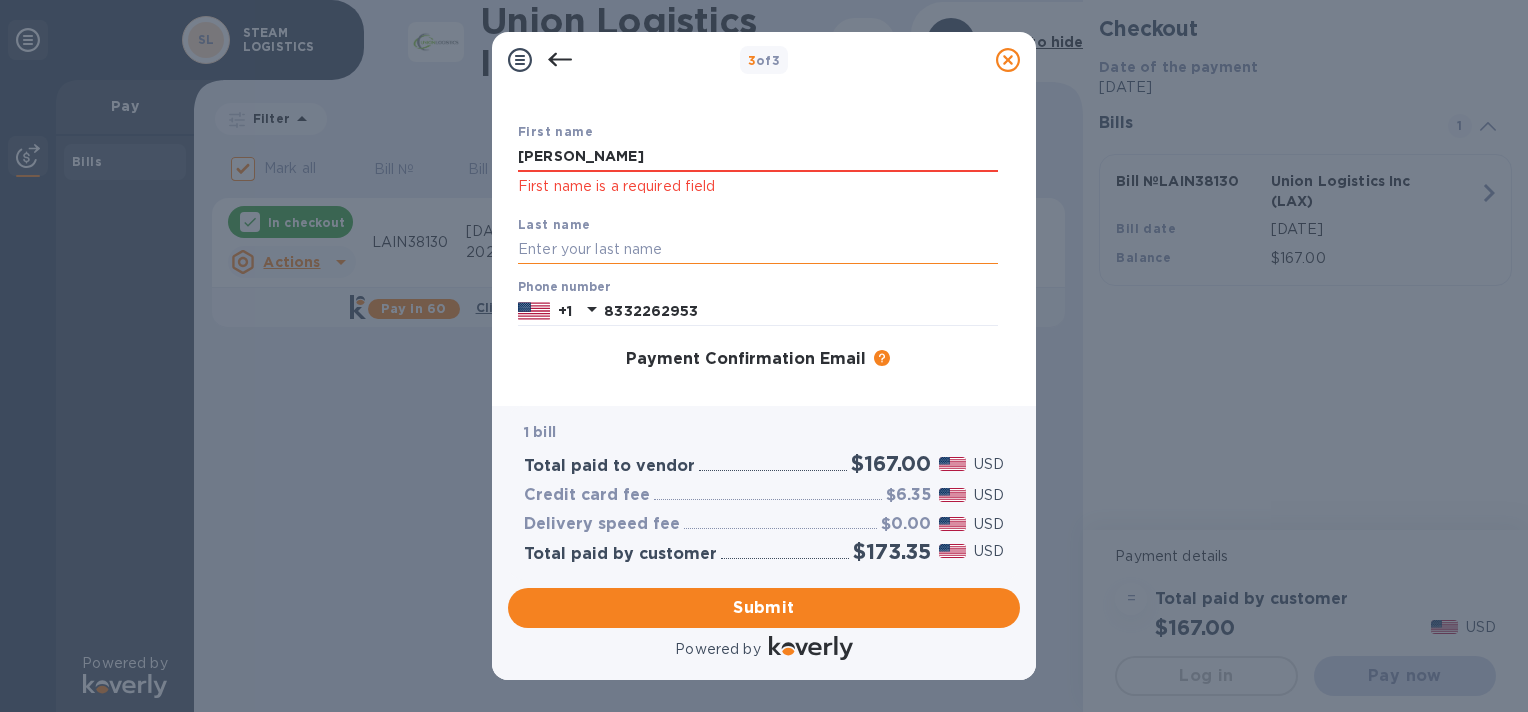 type on "m" 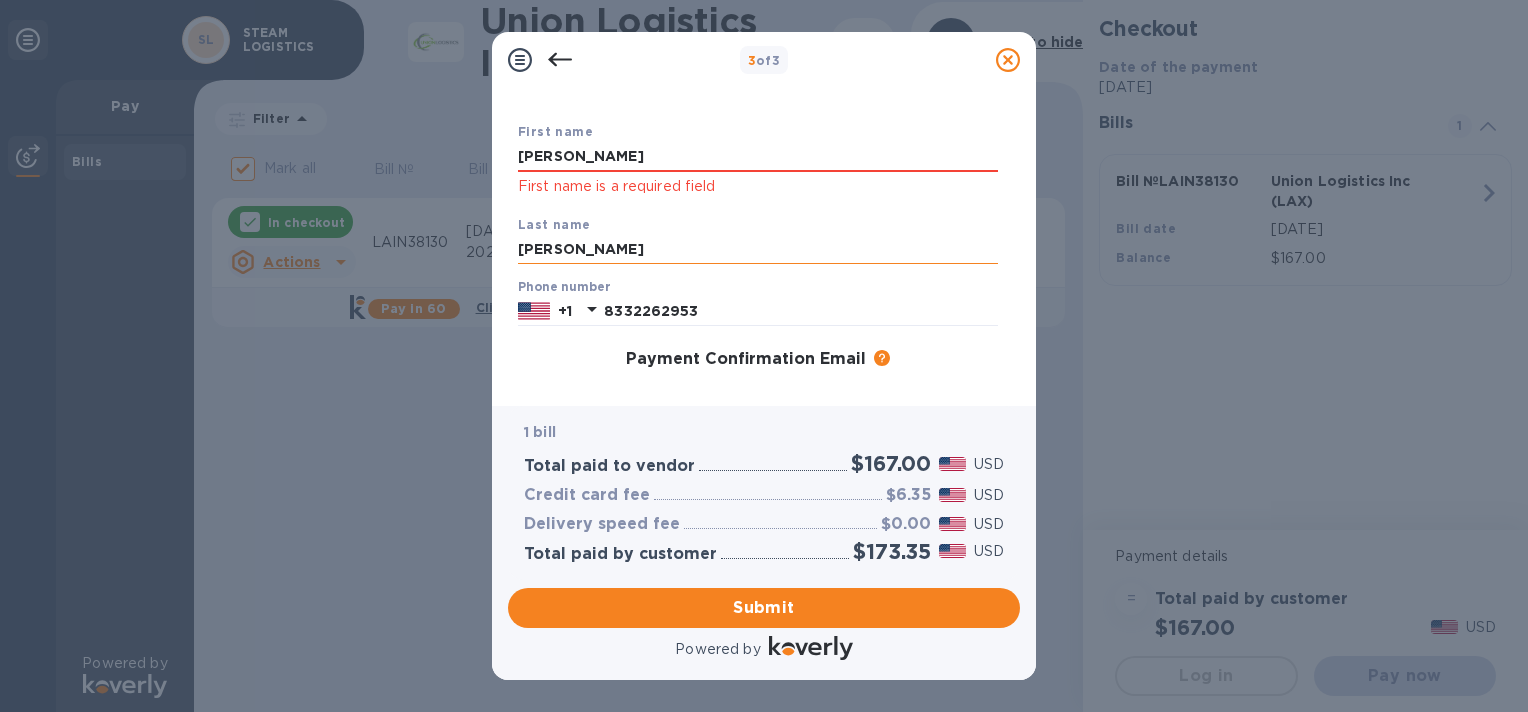type on "[PERSON_NAME]" 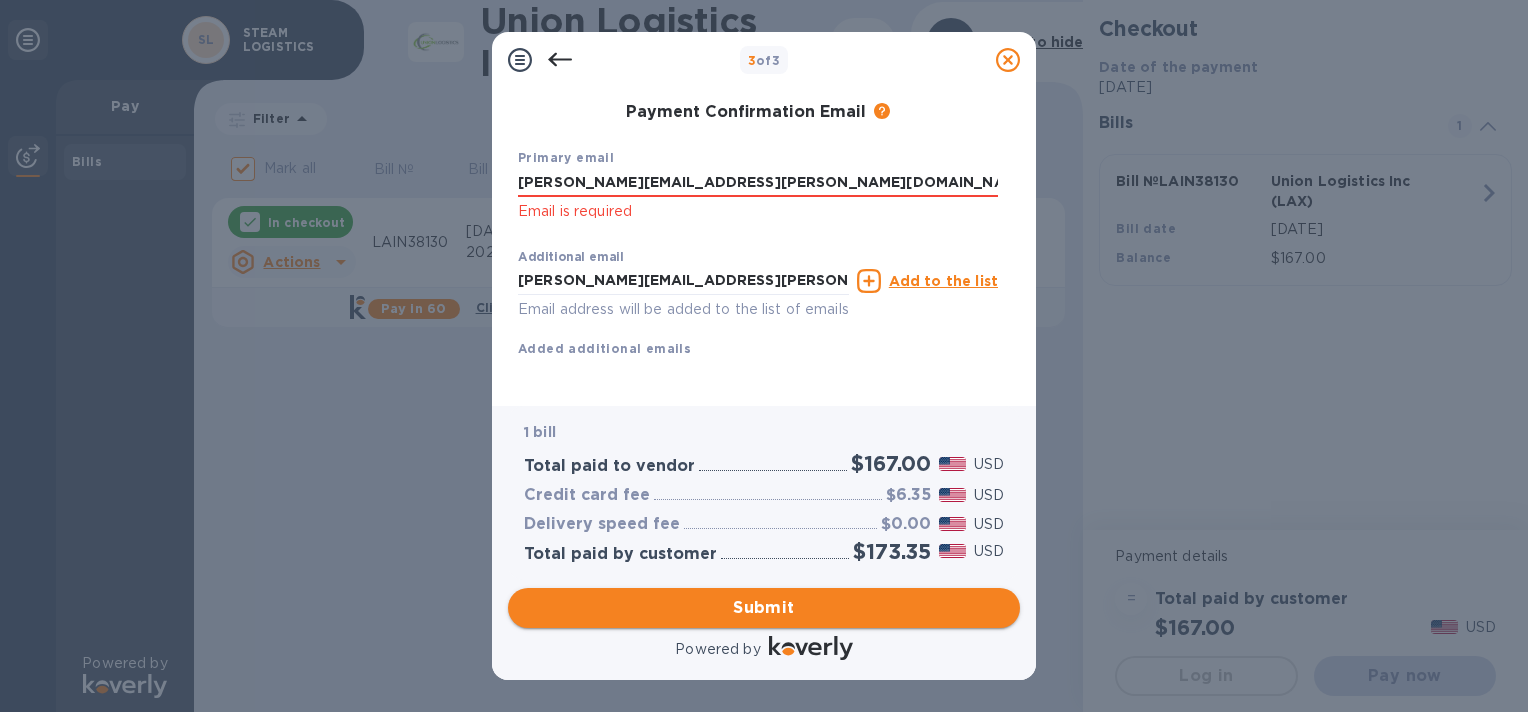 click on "Submit" at bounding box center (764, 608) 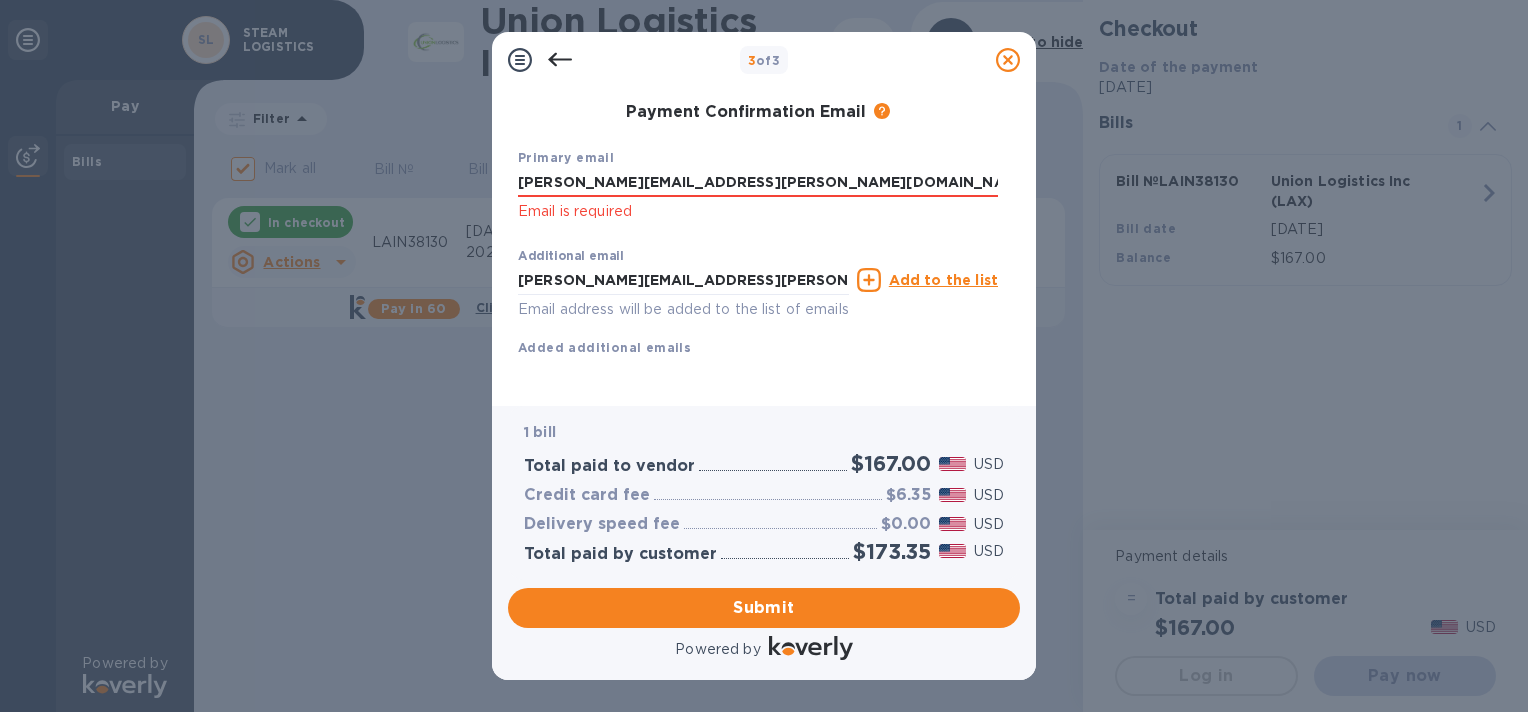 scroll, scrollTop: 241, scrollLeft: 0, axis: vertical 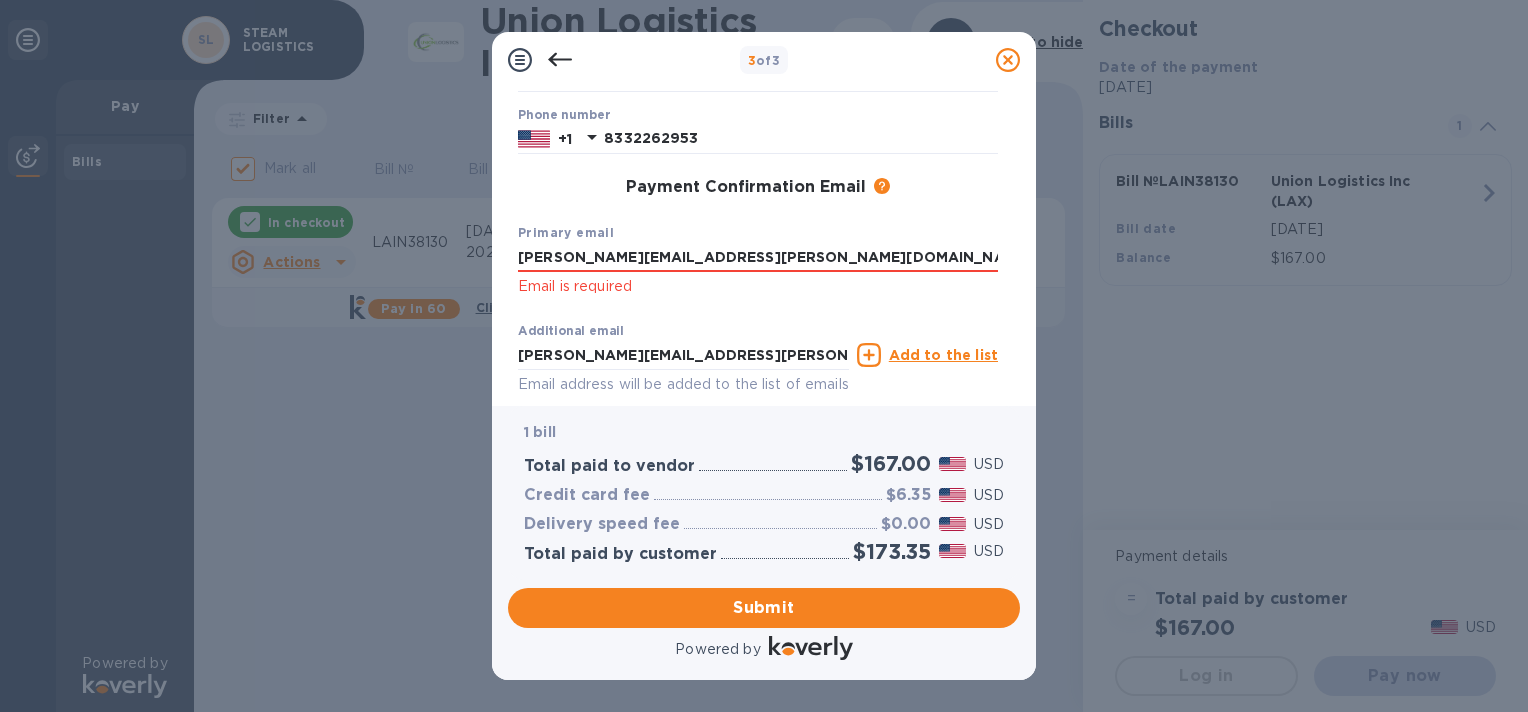 click on "Email is required" 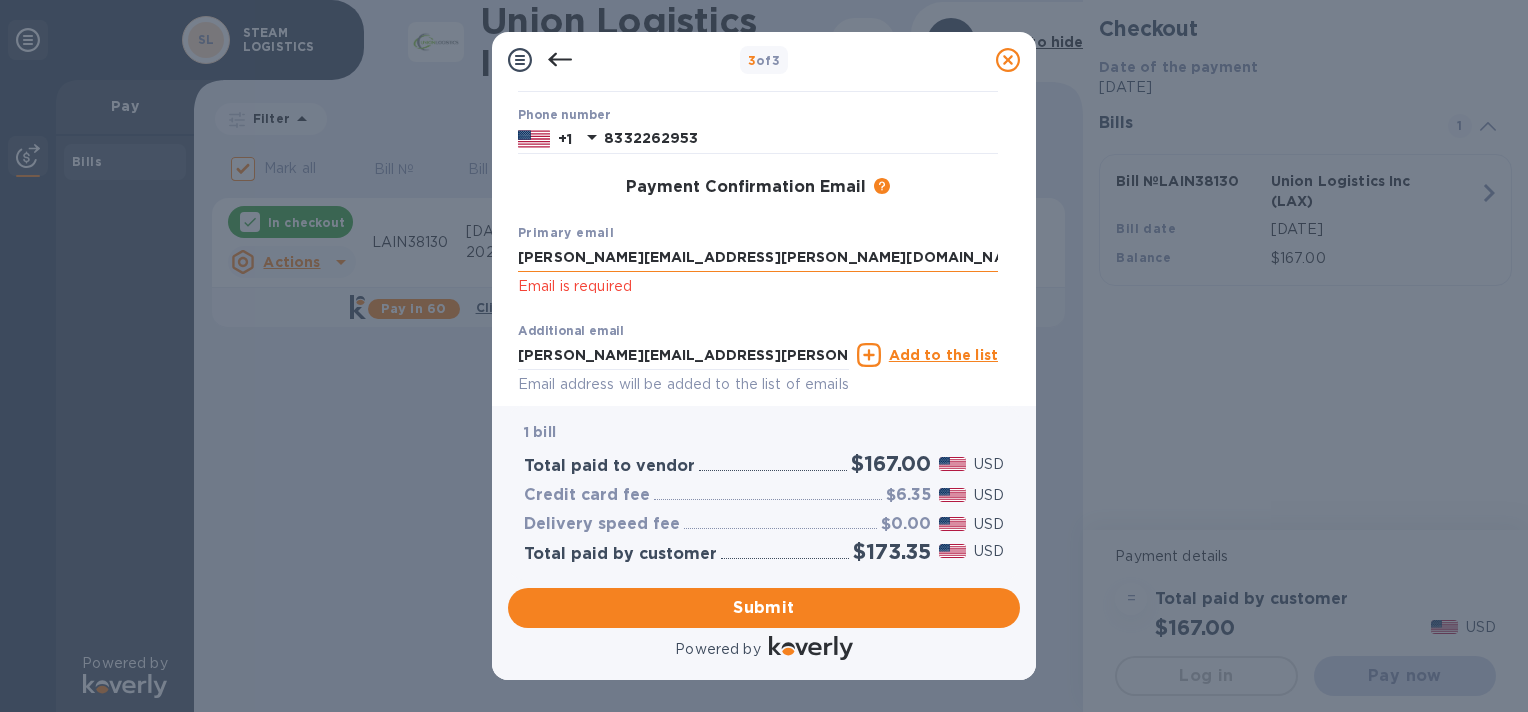 click on "[PERSON_NAME][EMAIL_ADDRESS][PERSON_NAME][DOMAIN_NAME]" at bounding box center [758, 258] 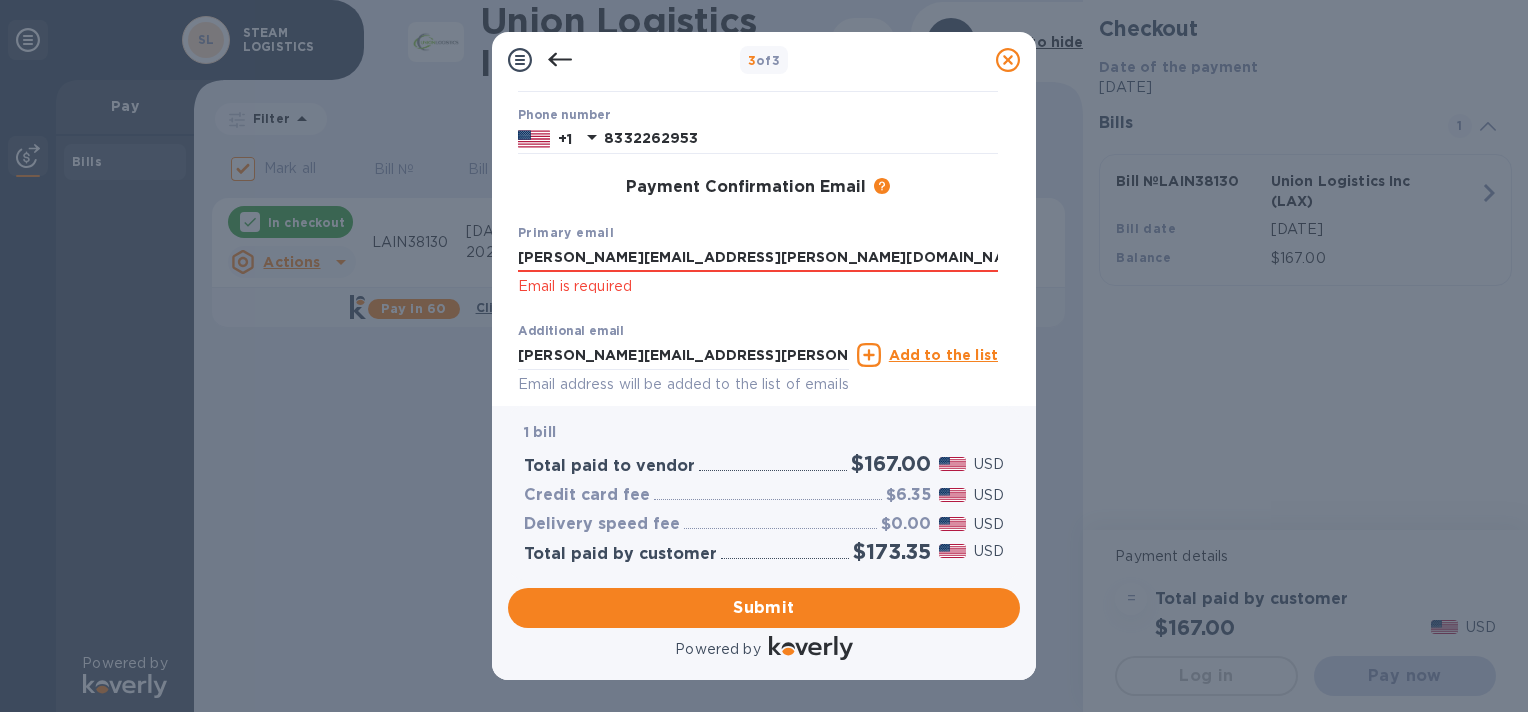 drag, startPoint x: 792, startPoint y: 258, endPoint x: 218, endPoint y: 288, distance: 574.78345 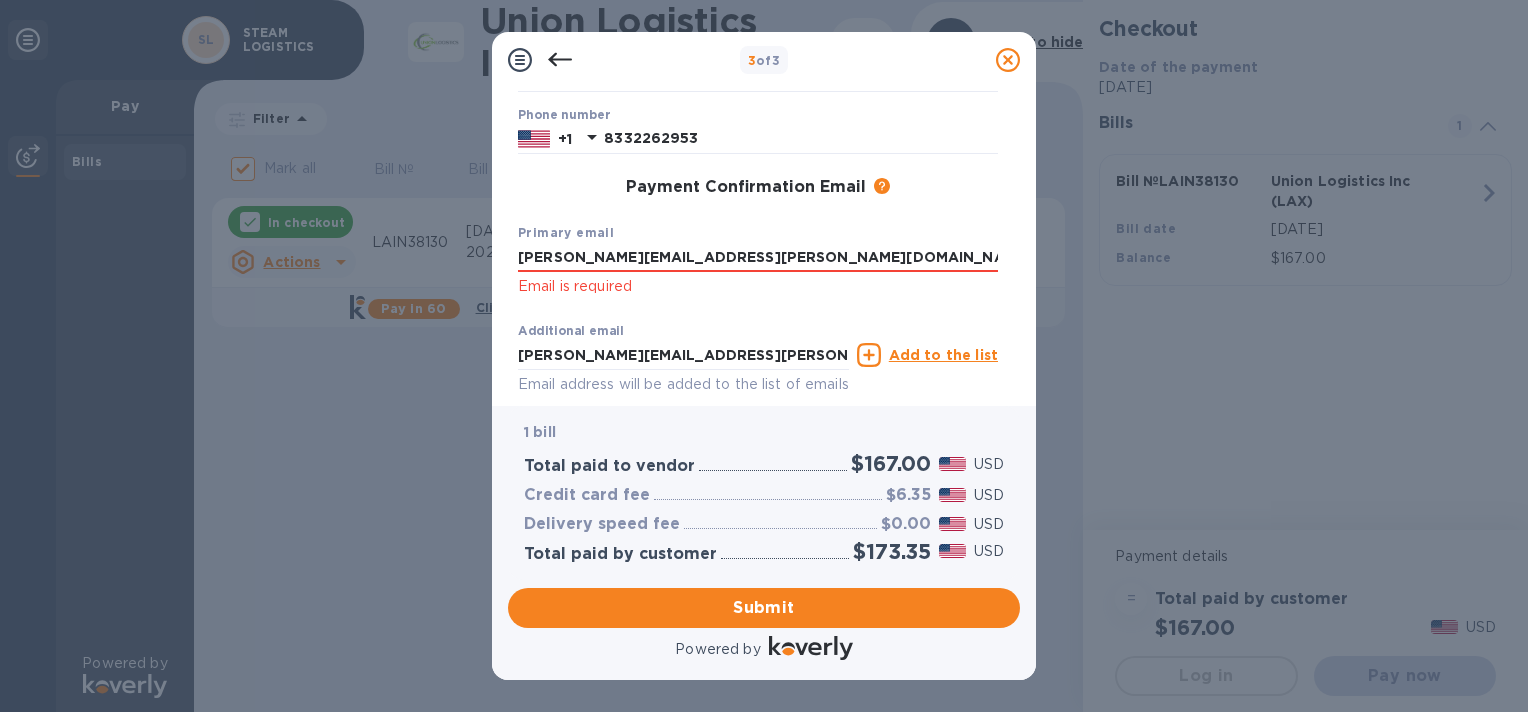 click on "3  of  3 Payment Contact Information First name [PERSON_NAME] Last name [PERSON_NAME] Phone number [PHONE_NUMBER] Payment Confirmation Email The added email addresses will be used to send the payment confirmation. Primary email [PERSON_NAME][EMAIL_ADDRESS][PERSON_NAME][DOMAIN_NAME] Email is required Additional email [PERSON_NAME][EMAIL_ADDRESS][PERSON_NAME][DOMAIN_NAME] Email address will be added to the list of emails Add to the list Added additional emails Submit 1 bill Total paid to vendor $167.00 USD Credit card fee $6.35 USD Delivery speed fee $0.00 USD Total paid by customer $173.35 USD Submit Powered by" at bounding box center (764, 356) 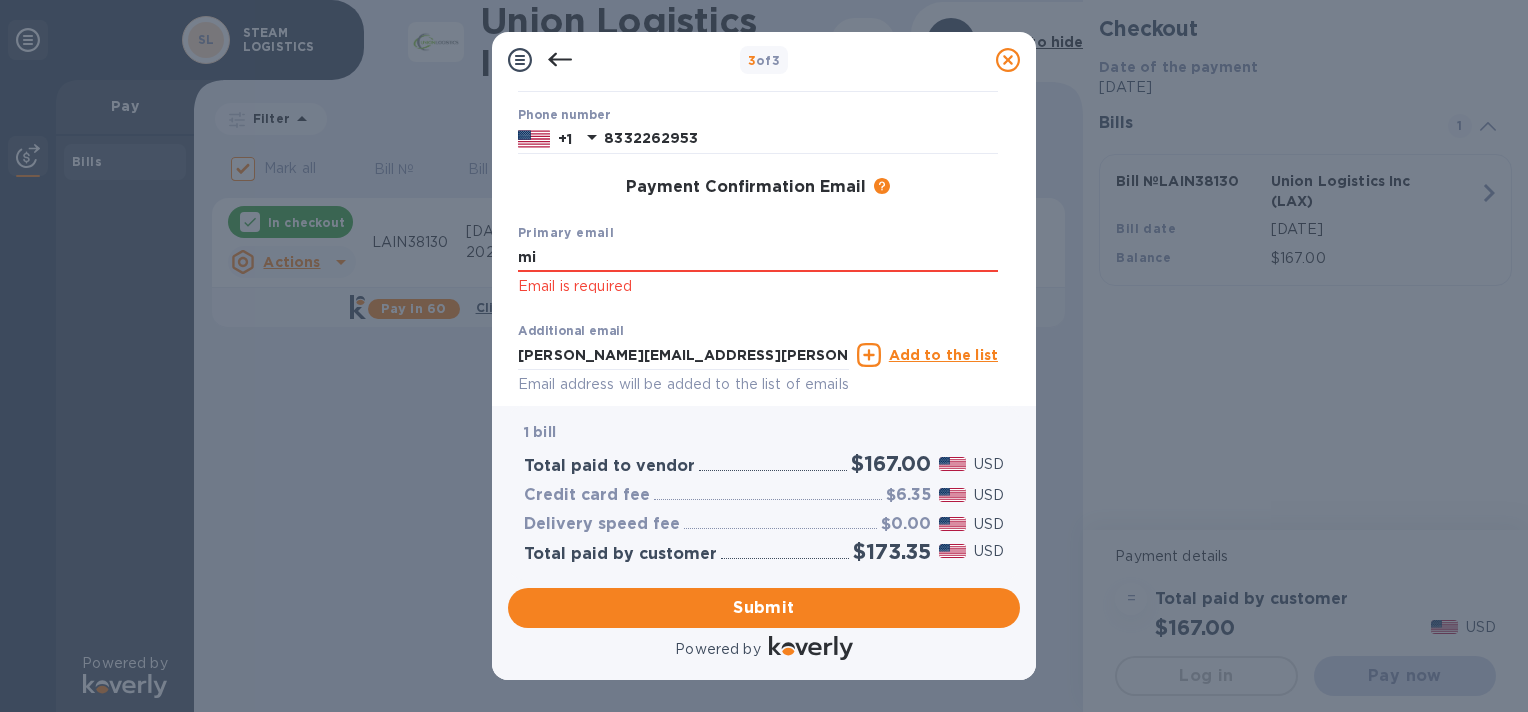 type on "m" 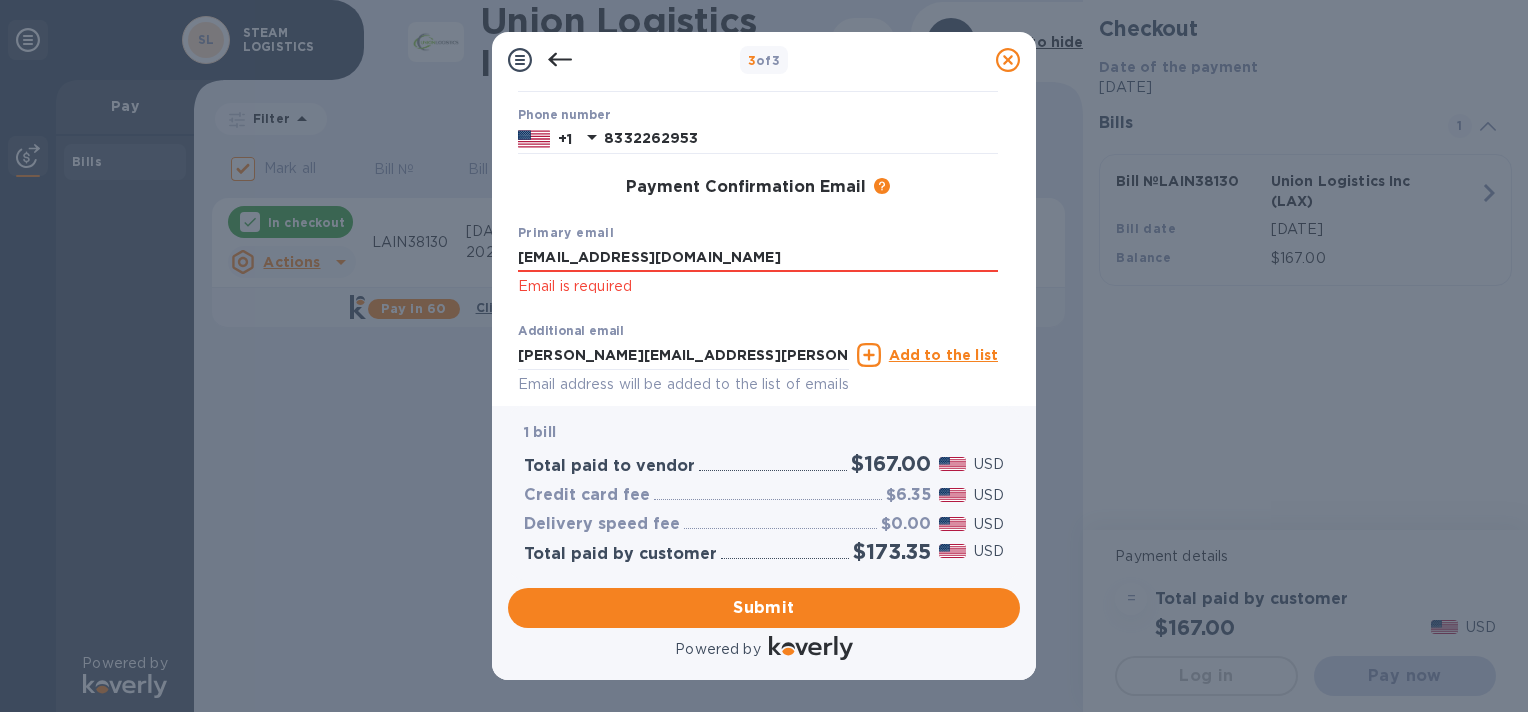 type on "[EMAIL_ADDRESS][DOMAIN_NAME]" 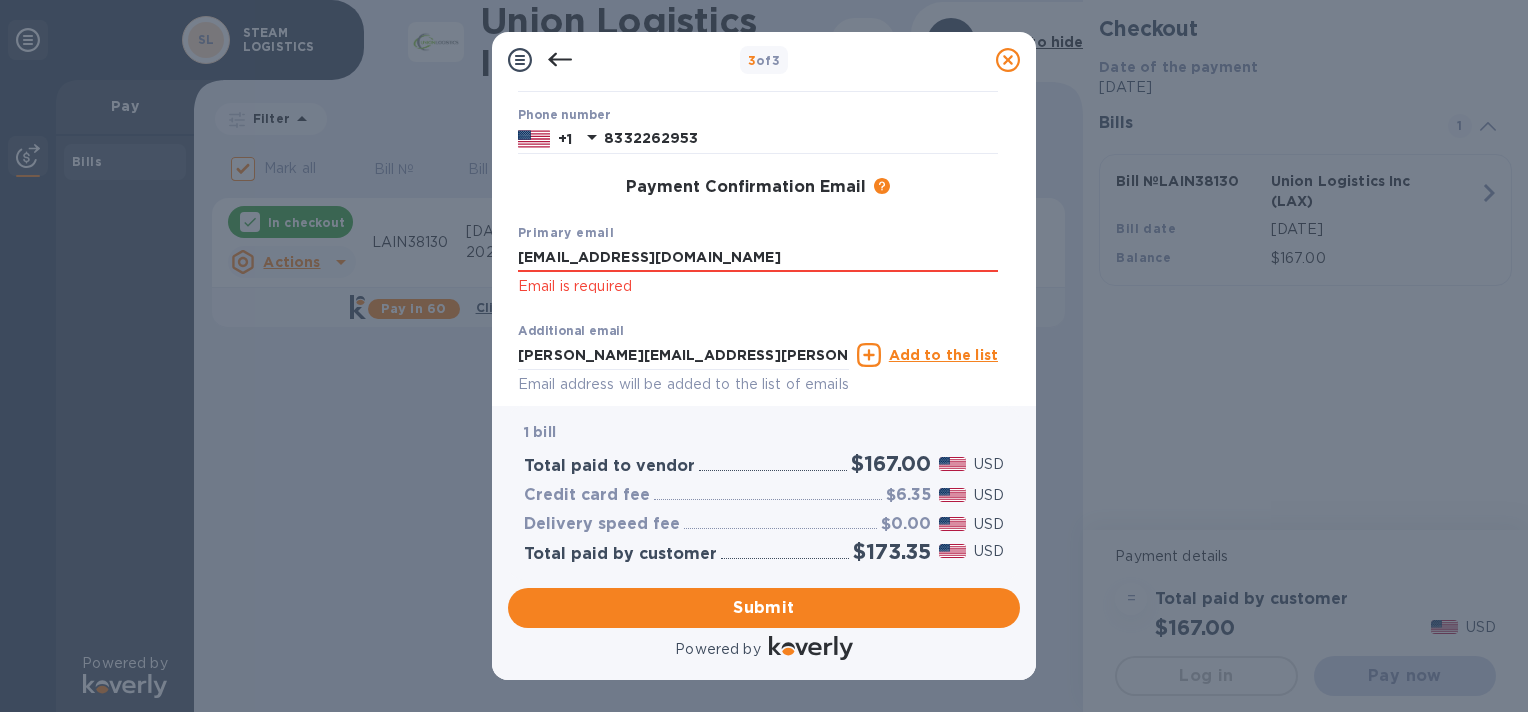 click on "Email is required" 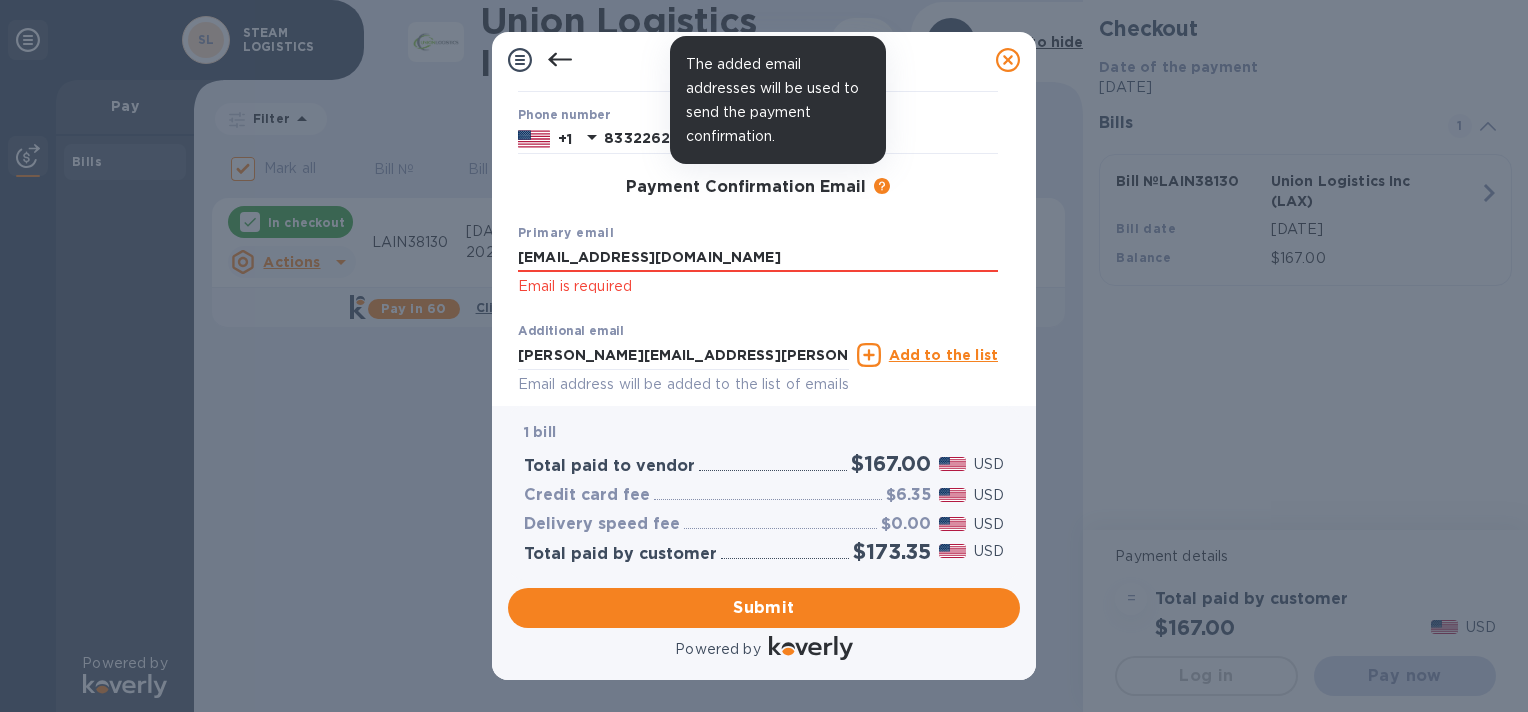 click 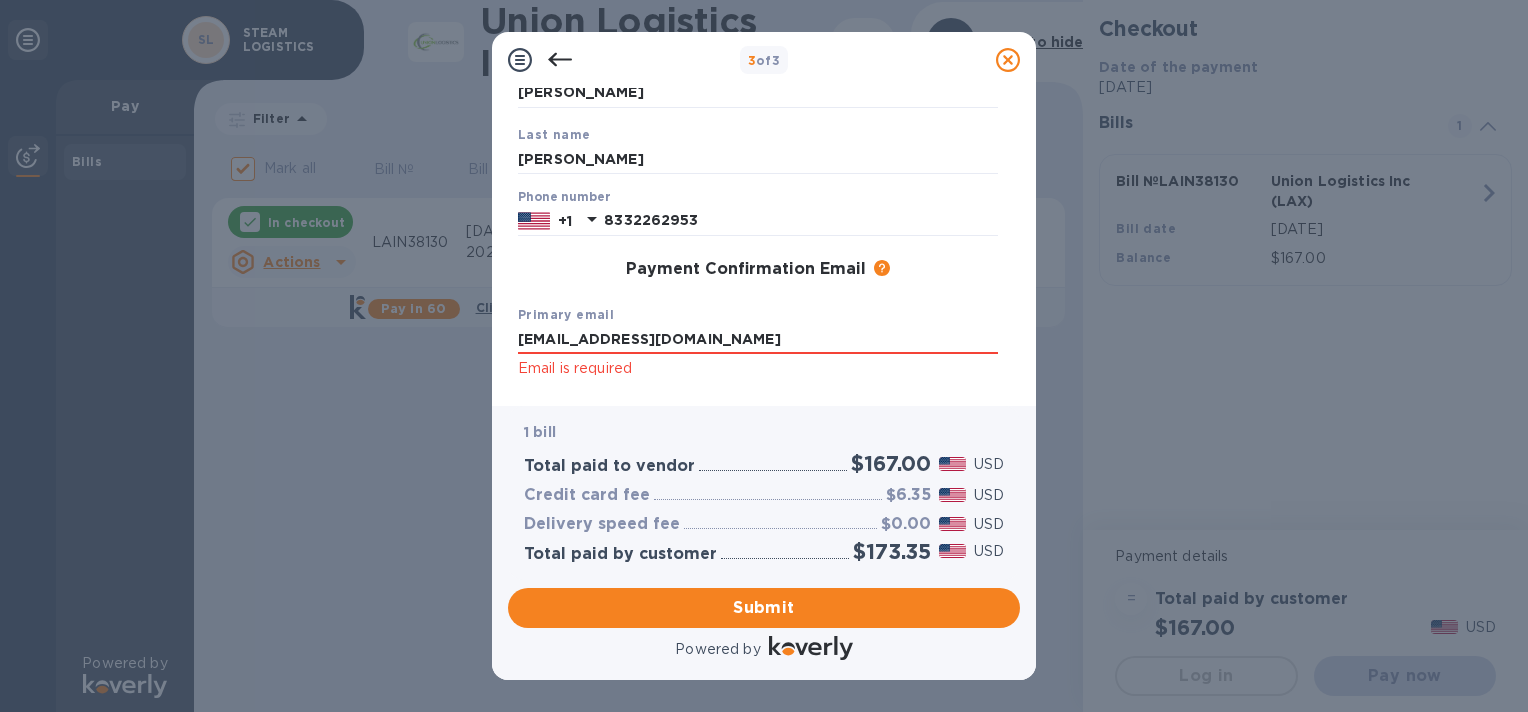 scroll, scrollTop: 341, scrollLeft: 0, axis: vertical 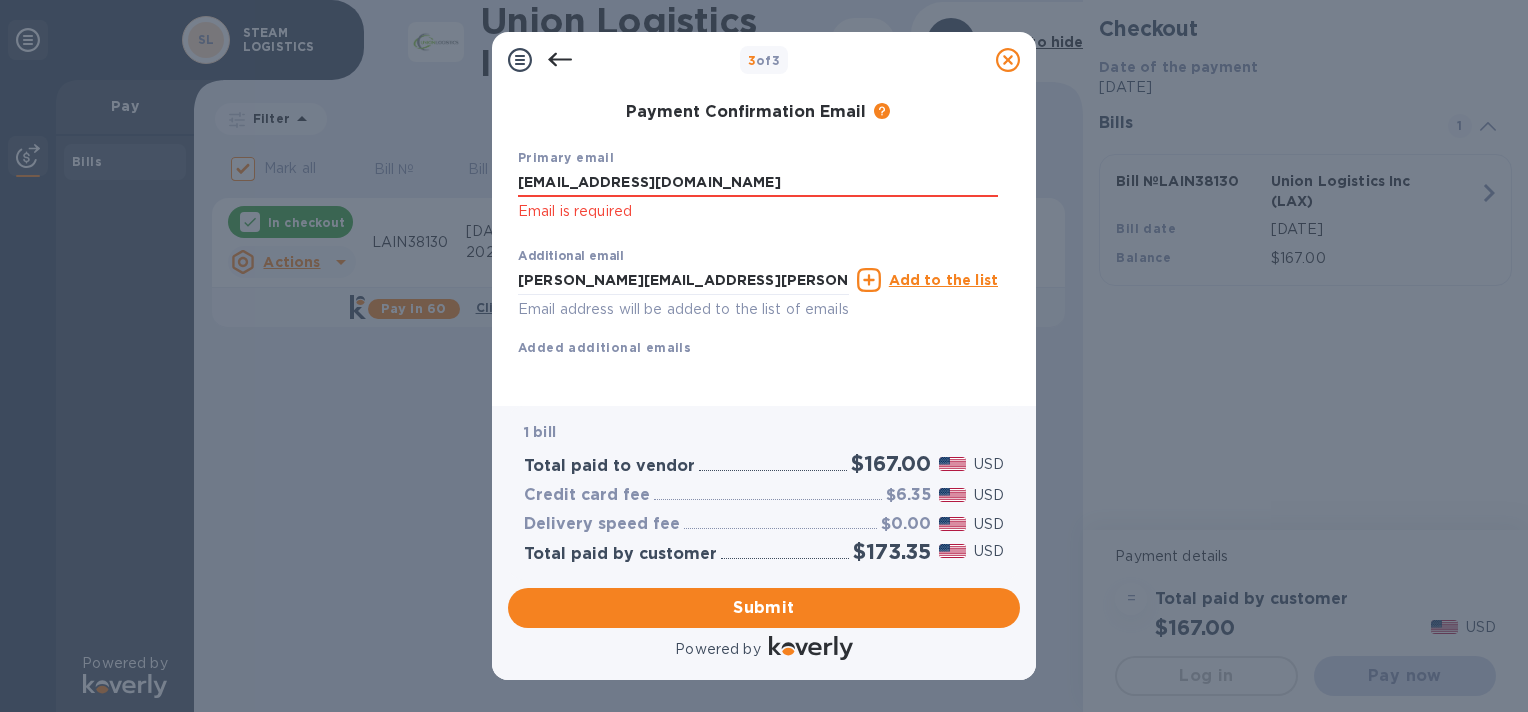 click on "Email is required" 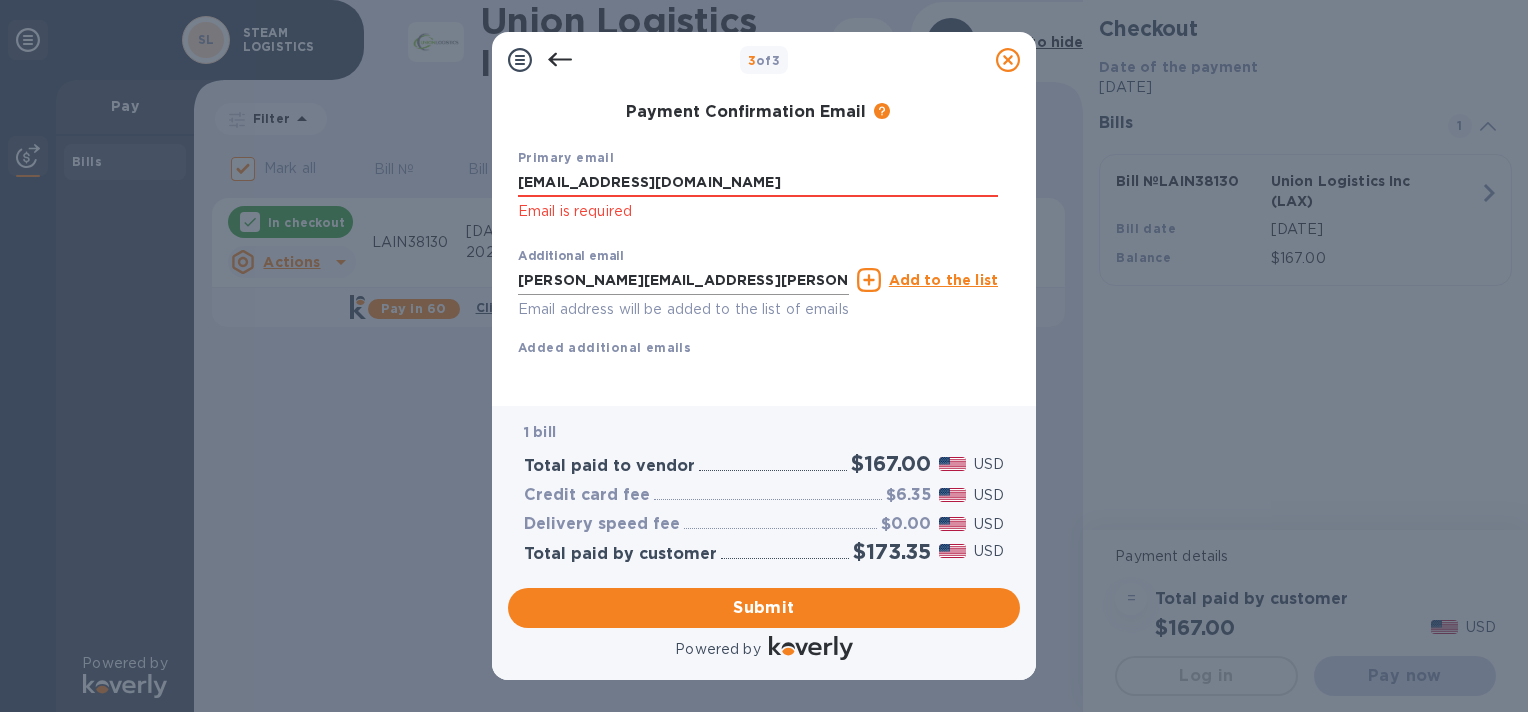 click on "[PERSON_NAME][EMAIL_ADDRESS][PERSON_NAME][DOMAIN_NAME]" at bounding box center [683, 280] 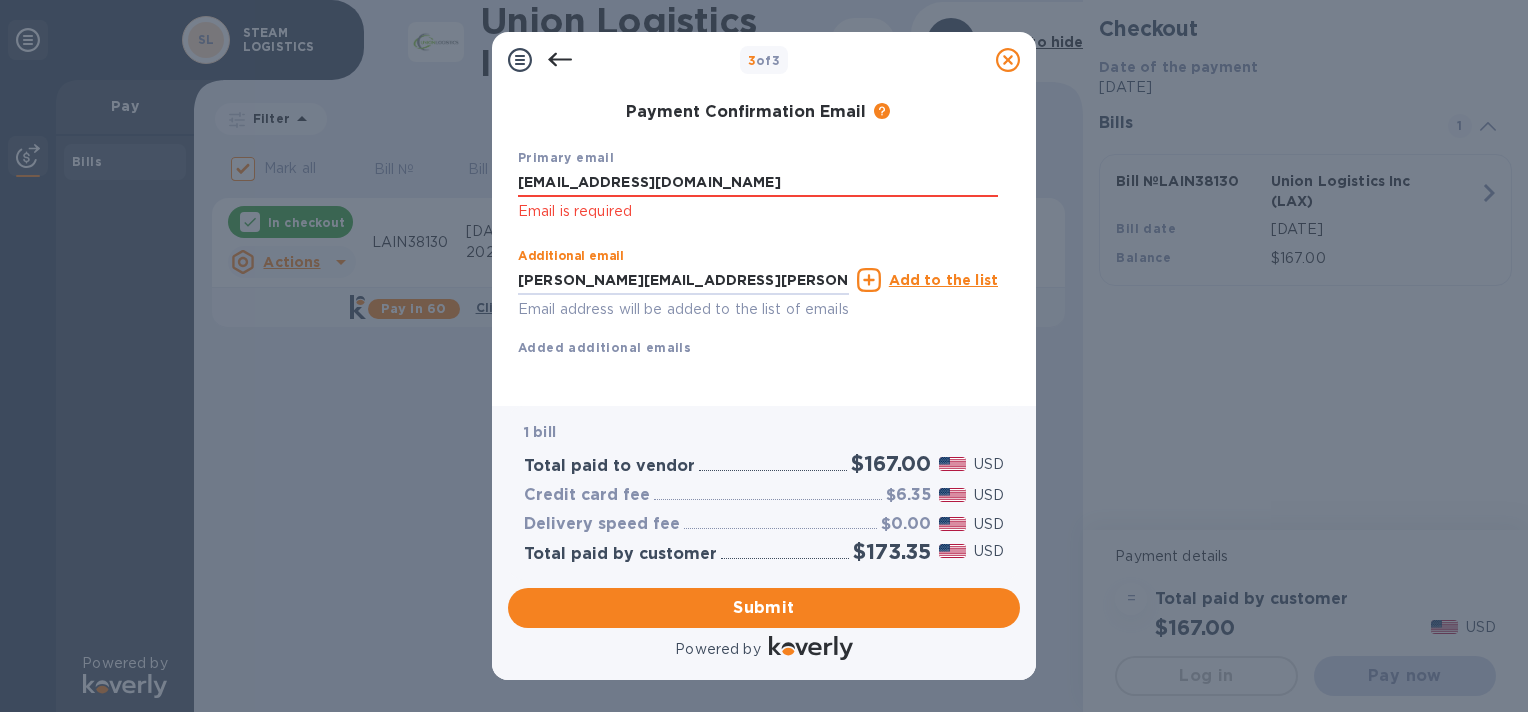 drag, startPoint x: 802, startPoint y: 256, endPoint x: 396, endPoint y: 270, distance: 406.2413 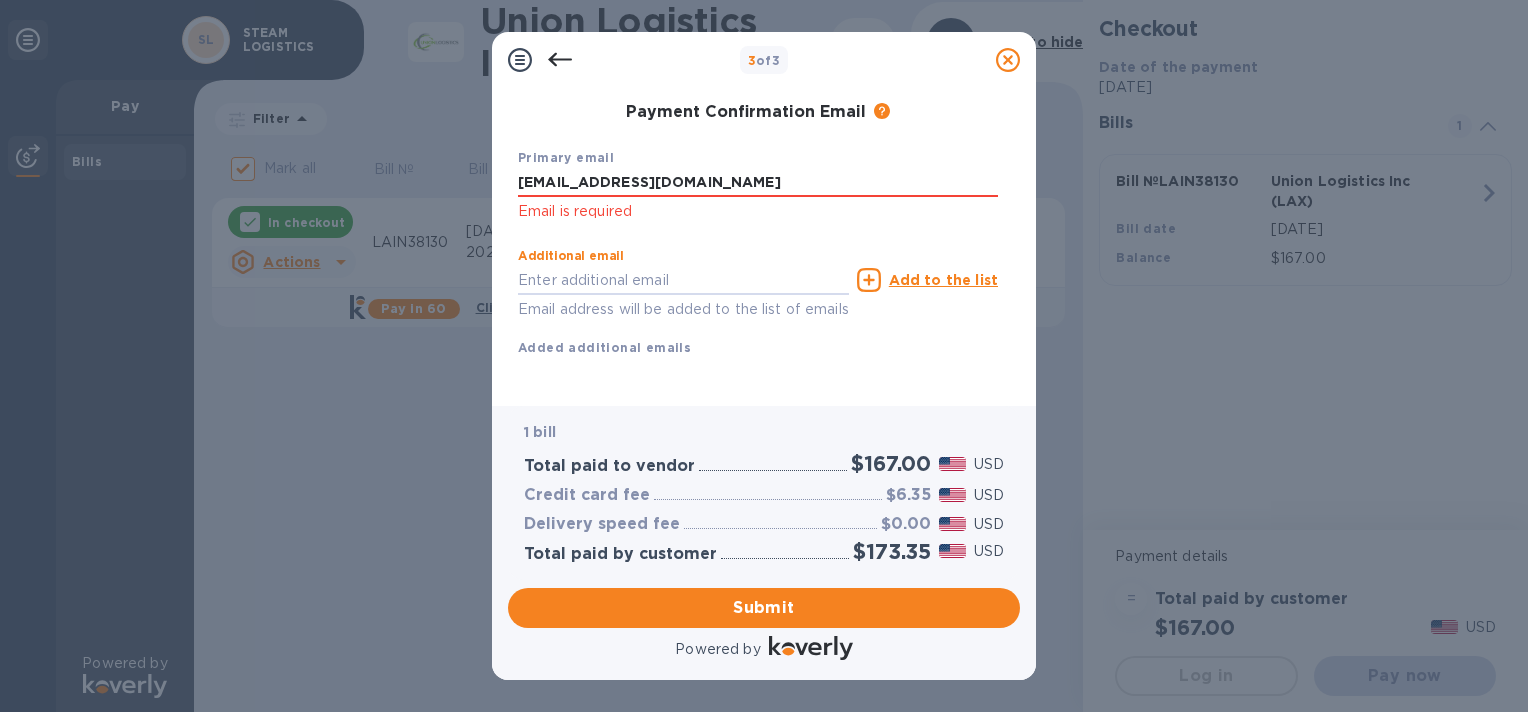 type 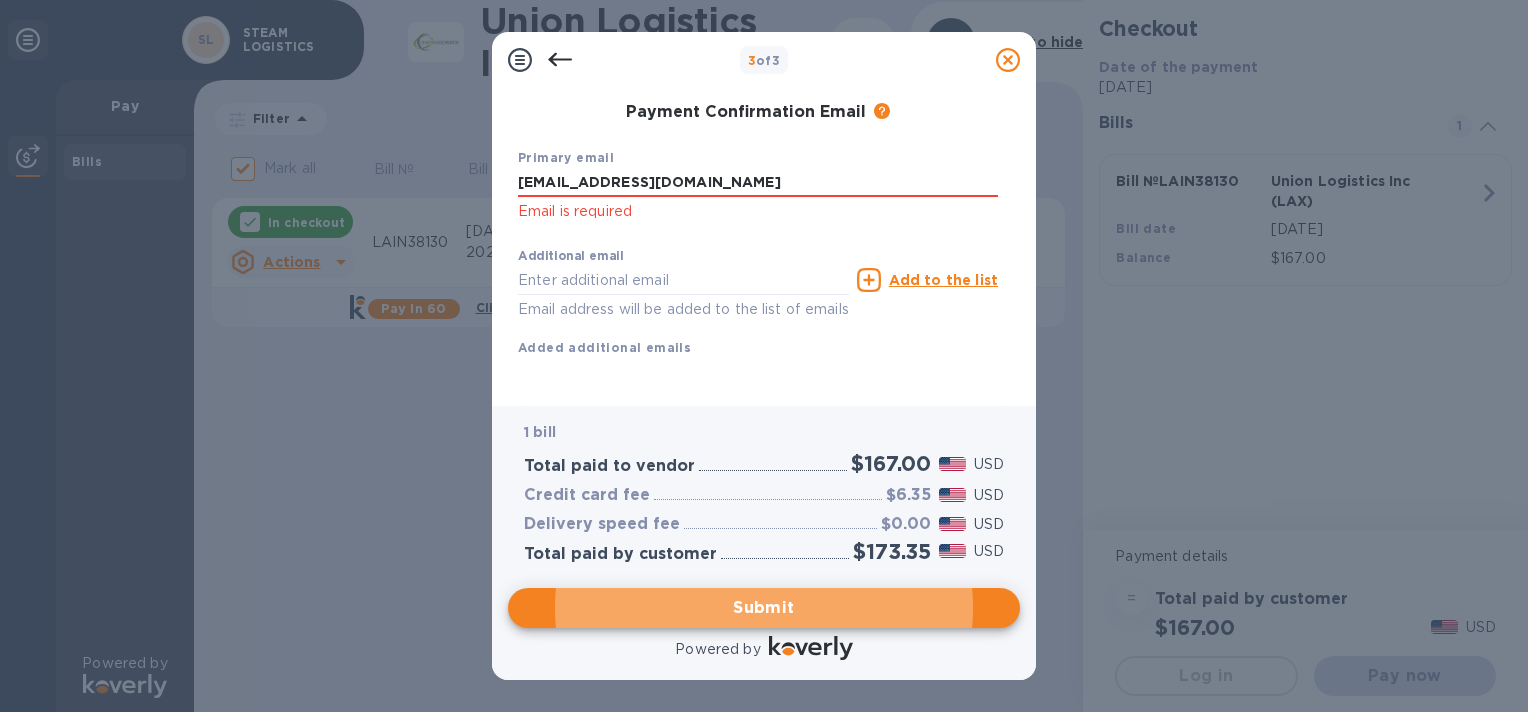 type 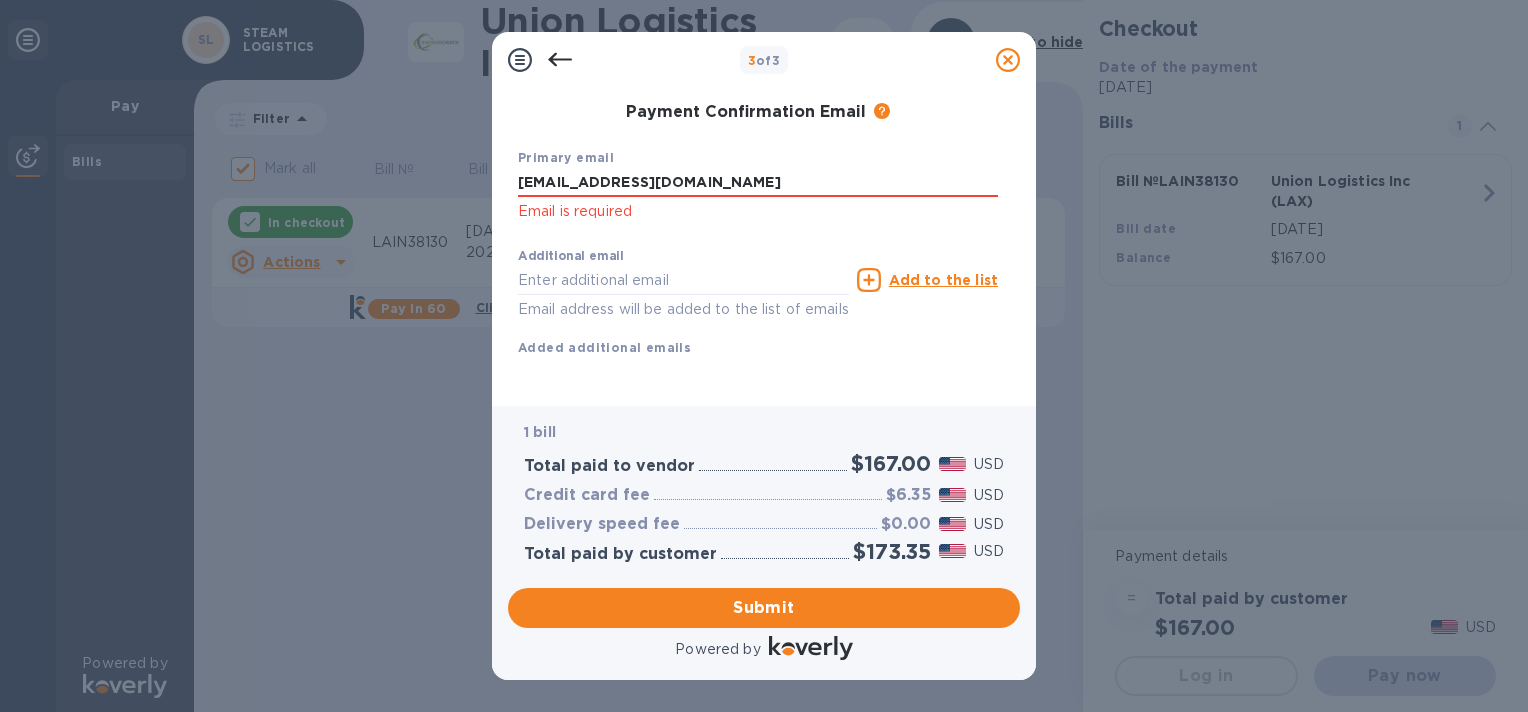 click on "Additional email Email address will be added to the list of emails" at bounding box center (683, 285) 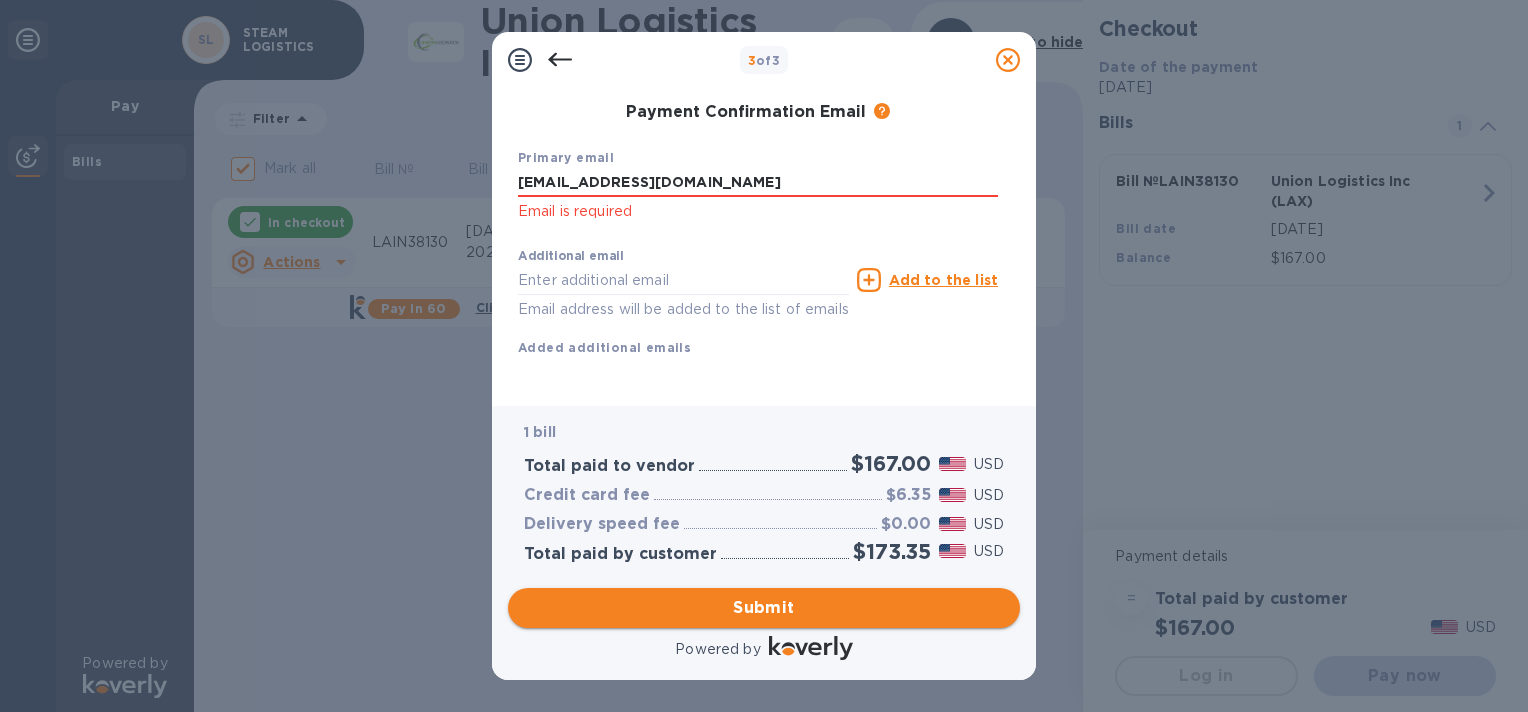 click on "Submit" at bounding box center [764, 608] 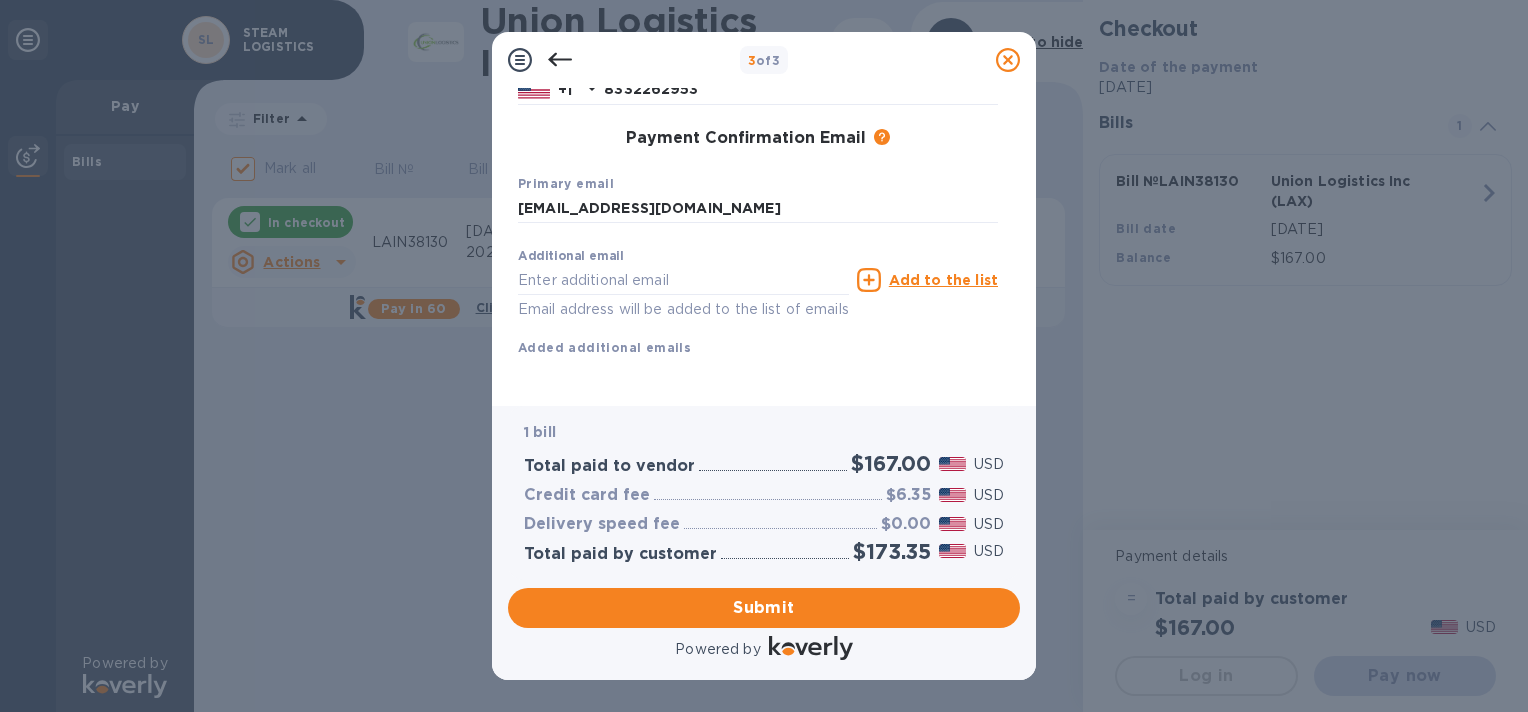 scroll, scrollTop: 315, scrollLeft: 0, axis: vertical 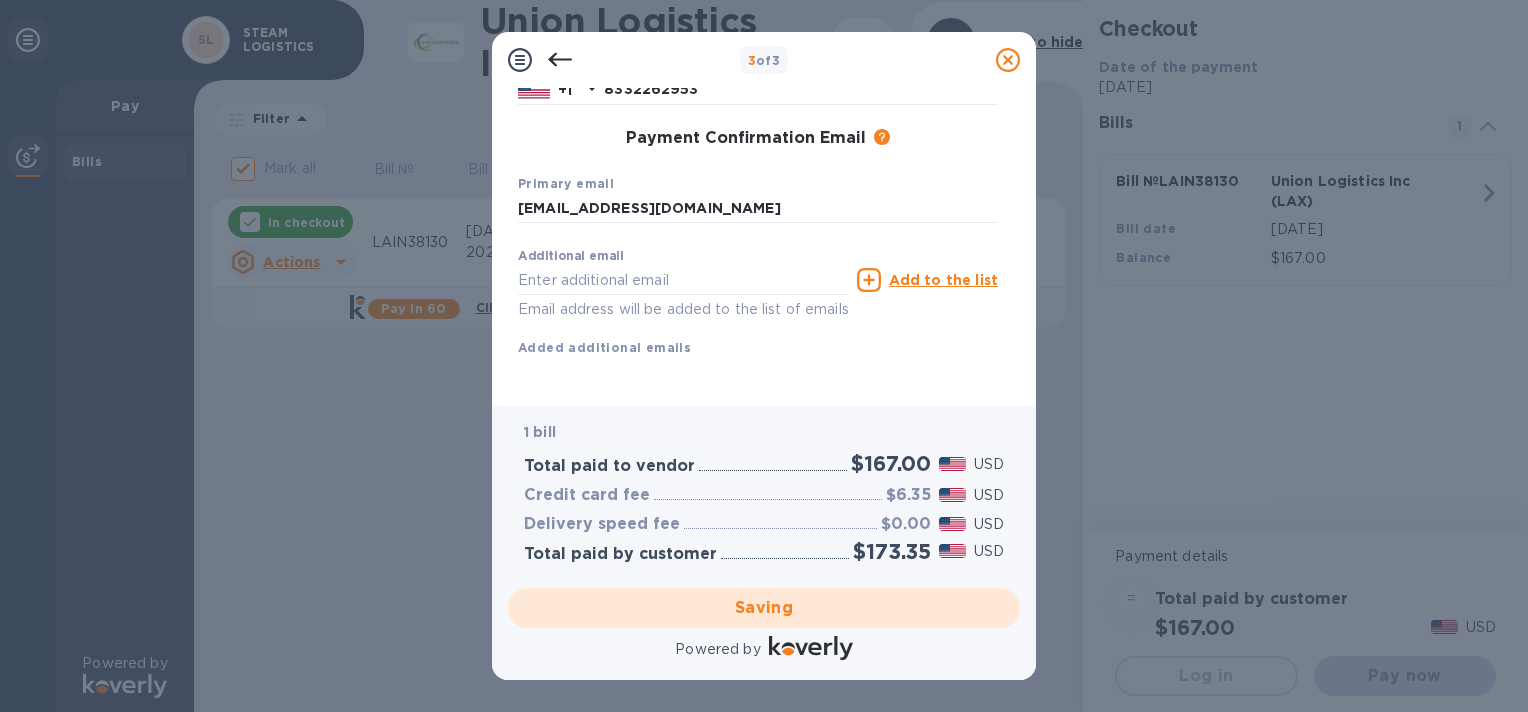 checkbox on "false" 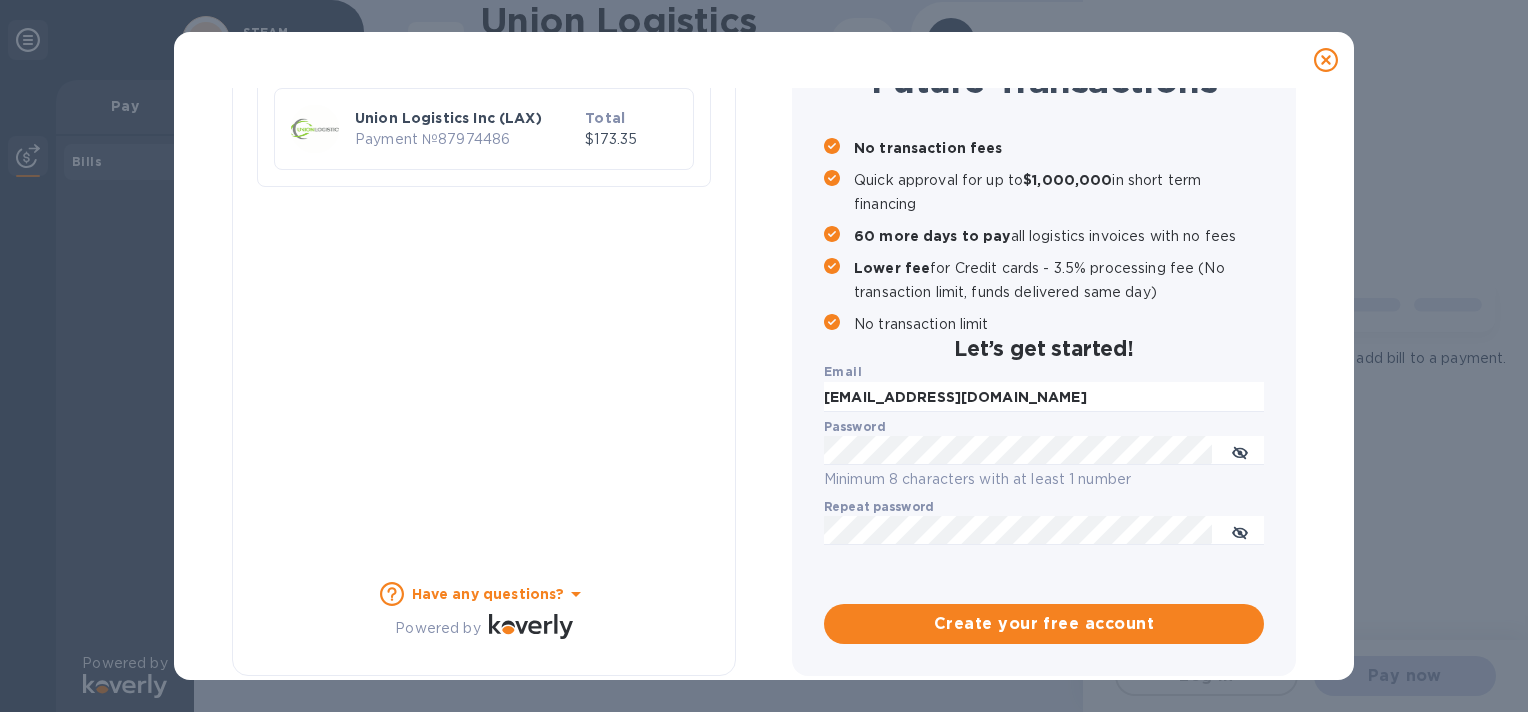 scroll, scrollTop: 208, scrollLeft: 0, axis: vertical 